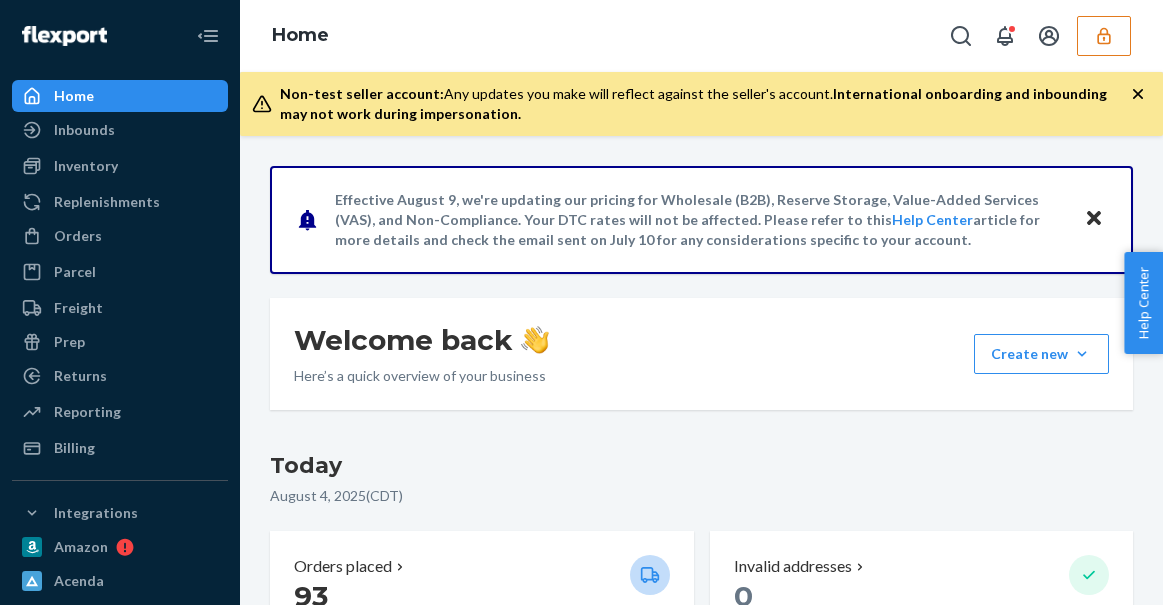 scroll, scrollTop: 0, scrollLeft: 0, axis: both 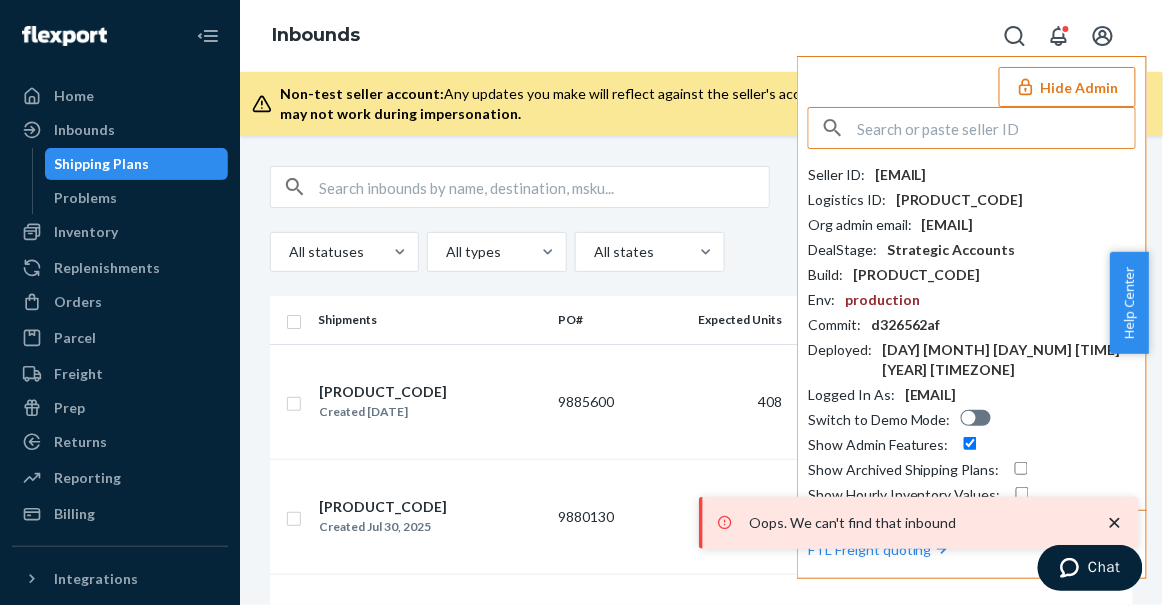 click at bounding box center (996, 128) 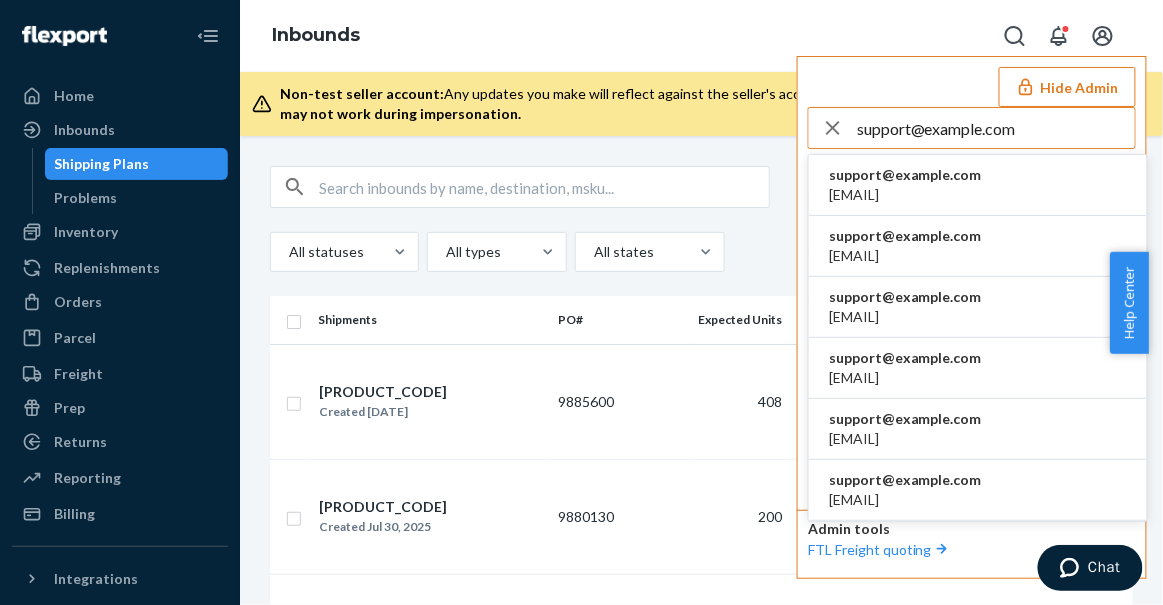 type on "supportmycoobiecom" 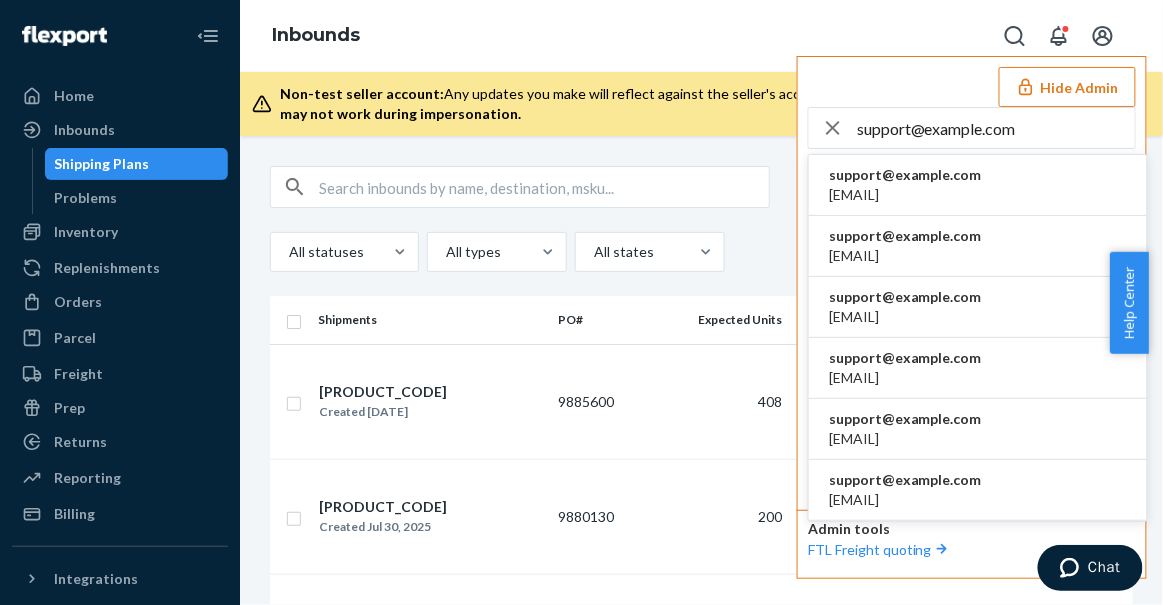 click on "1263042549@qq.com" at bounding box center (905, 195) 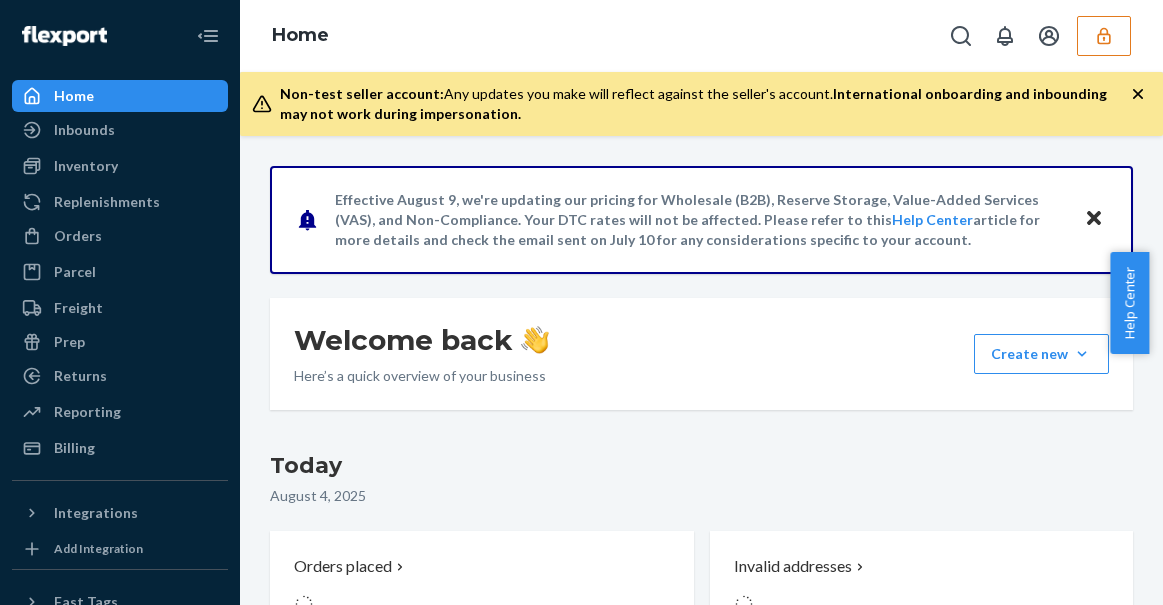 scroll, scrollTop: 0, scrollLeft: 0, axis: both 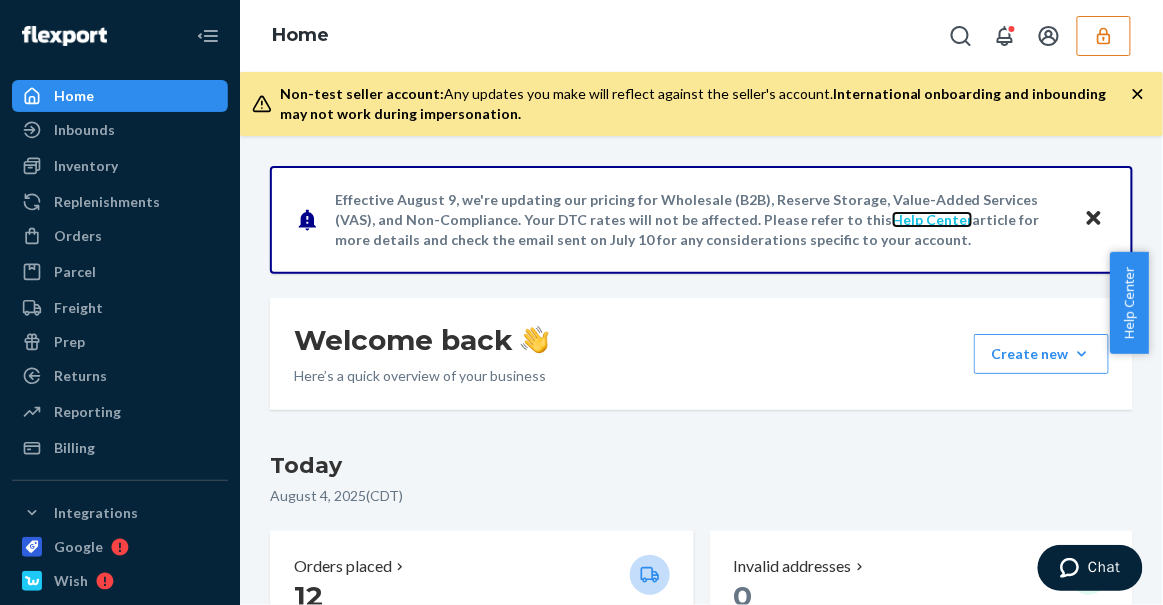 click on "Help Center" at bounding box center (932, 219) 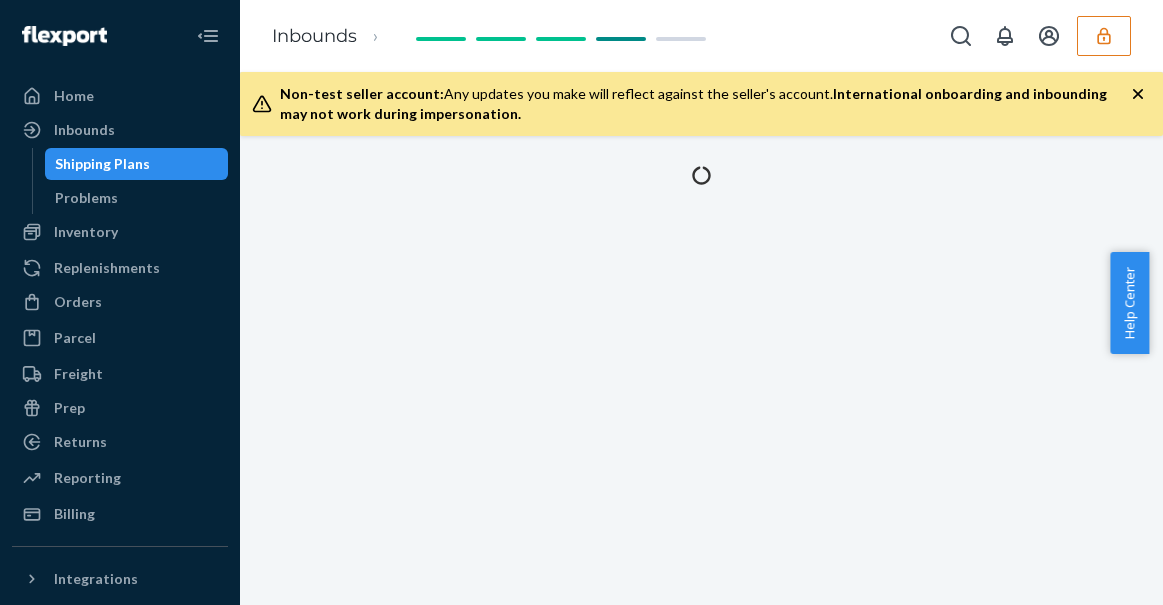 scroll, scrollTop: 0, scrollLeft: 0, axis: both 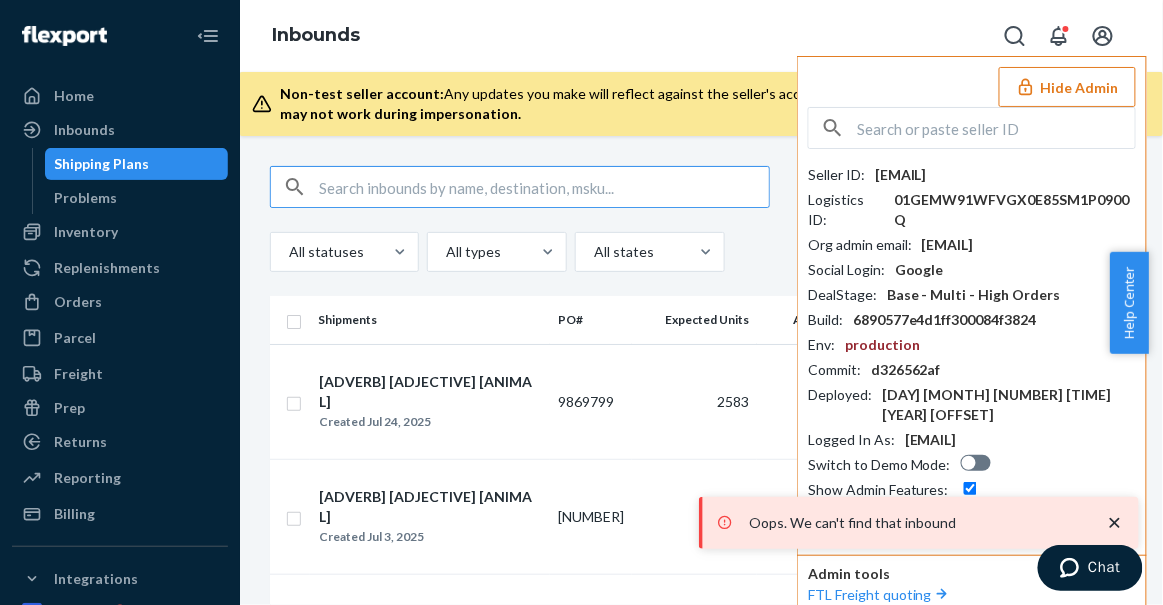 click at bounding box center (996, 128) 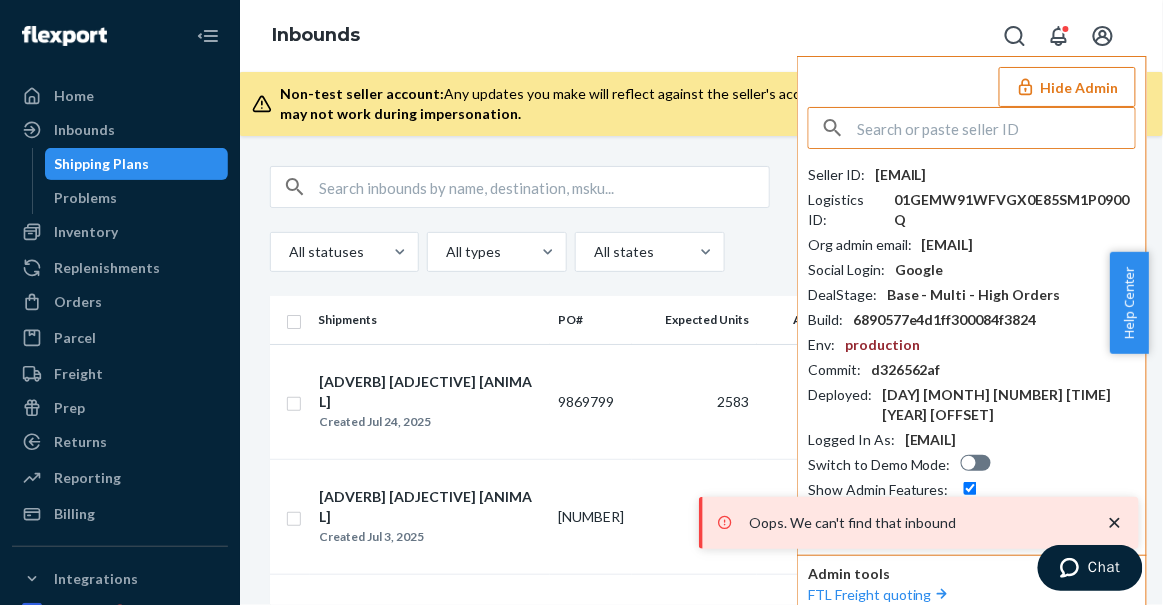paste on "mikehealixinfraredcom" 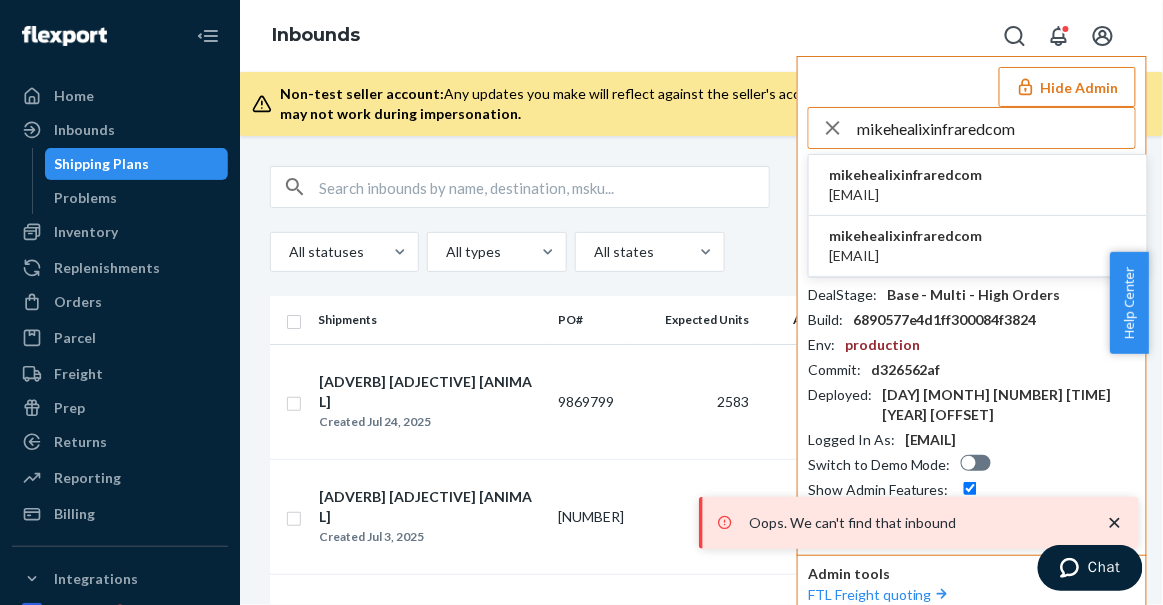 type on "mikehealixinfraredcom" 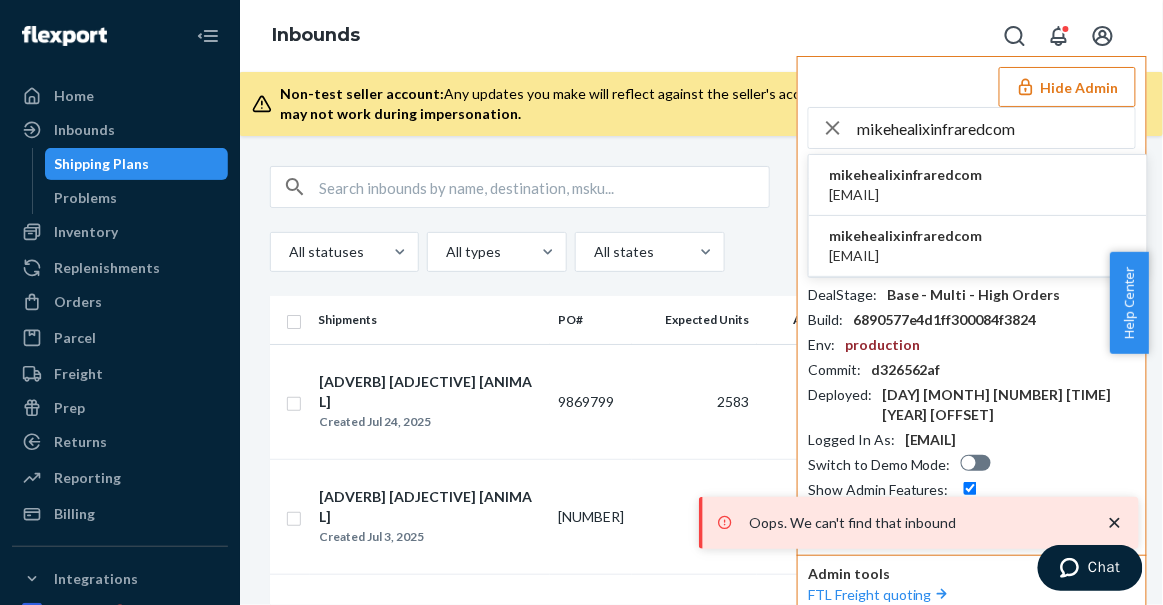 click on "[EMAIL]" at bounding box center [906, 195] 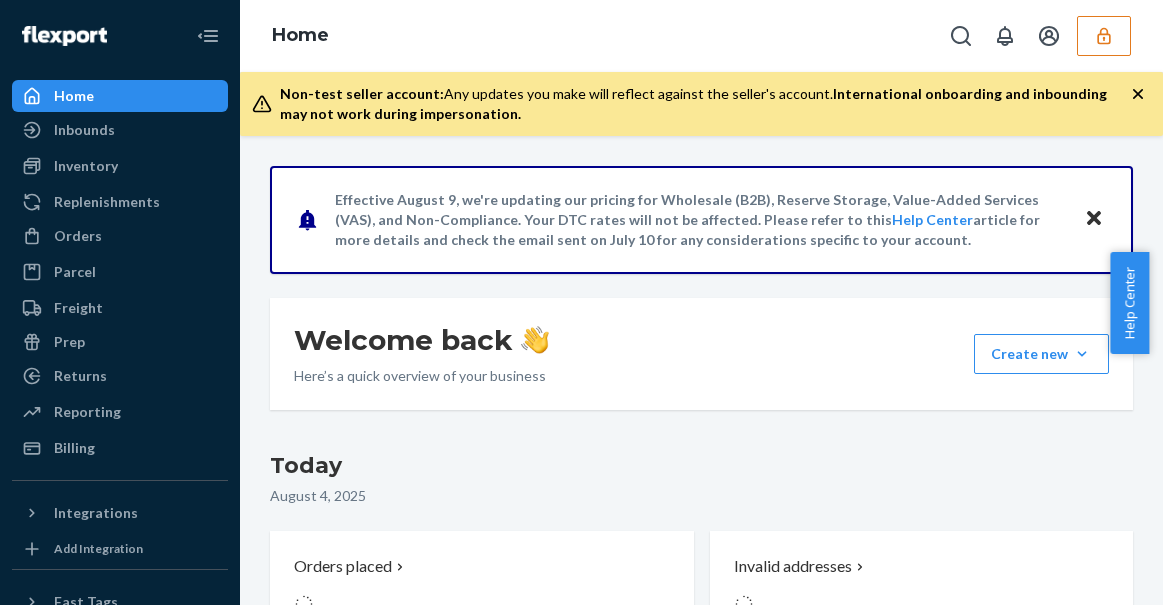 scroll, scrollTop: 0, scrollLeft: 0, axis: both 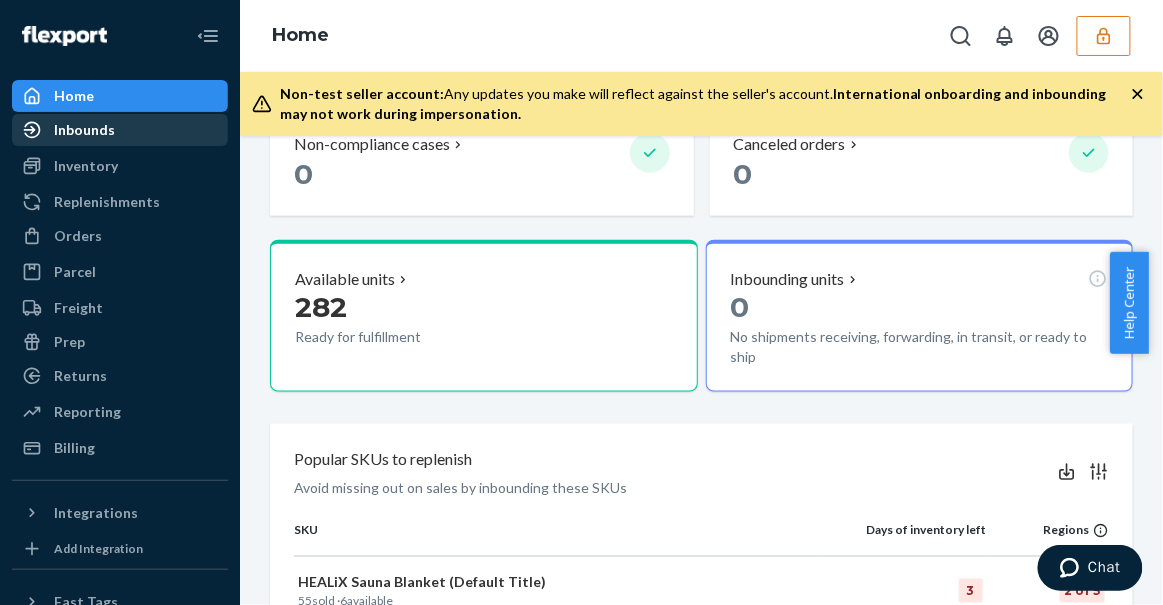 click on "Inbounds" at bounding box center (120, 130) 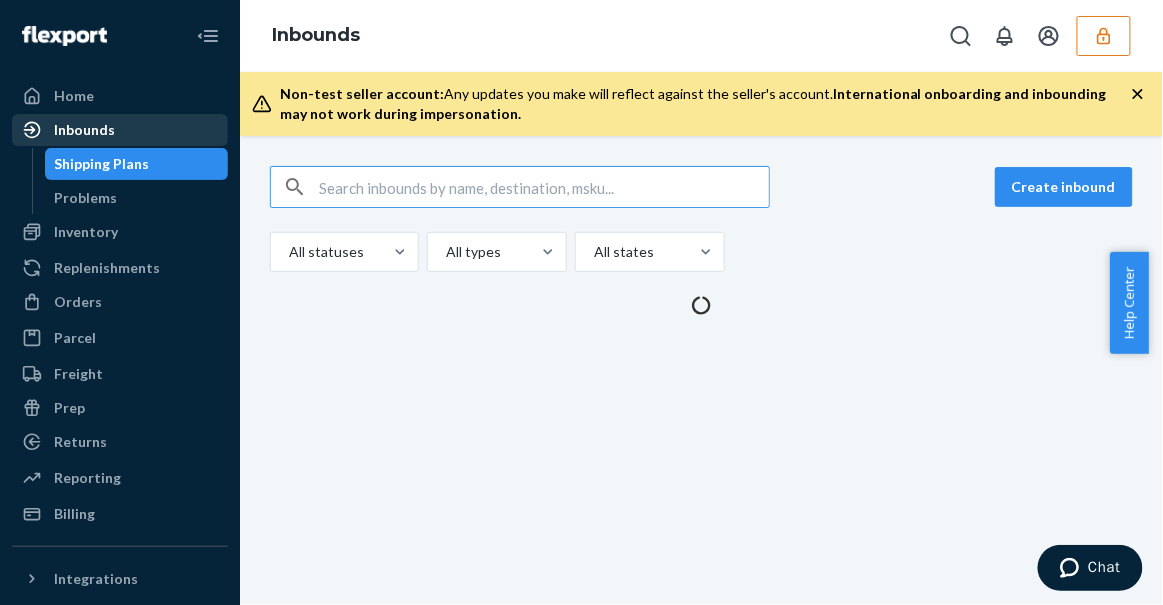 scroll, scrollTop: 0, scrollLeft: 0, axis: both 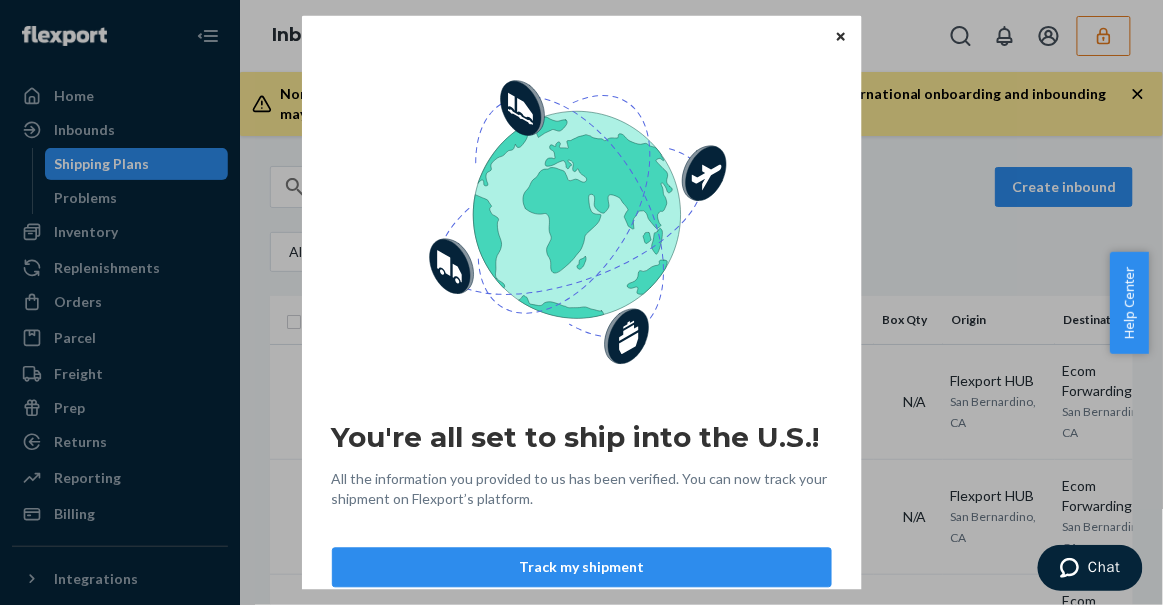 click at bounding box center [841, 36] 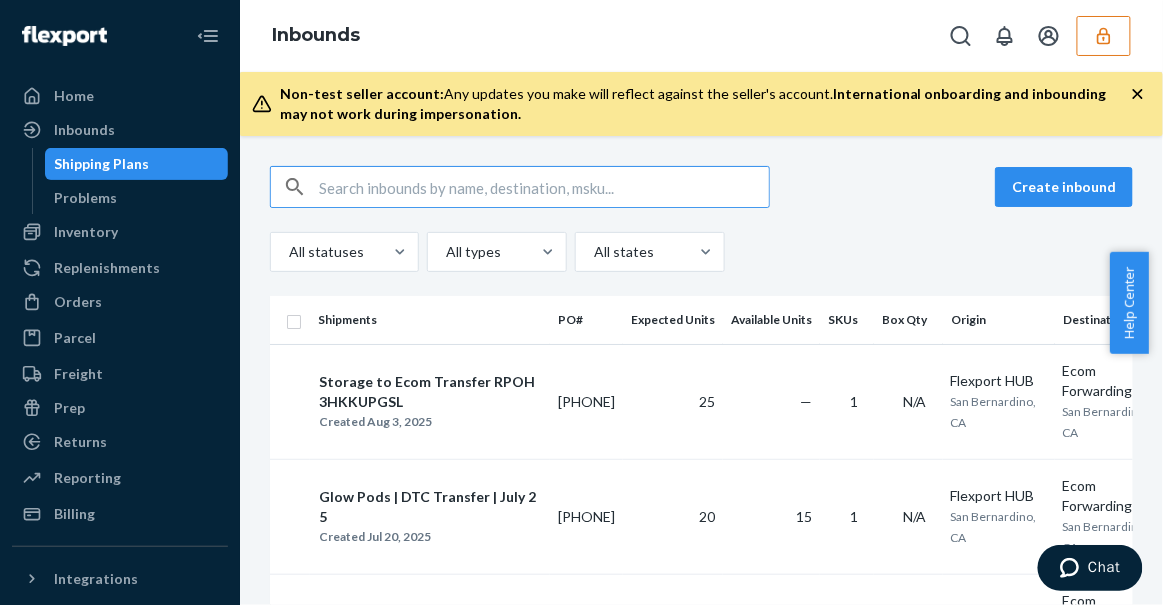 click 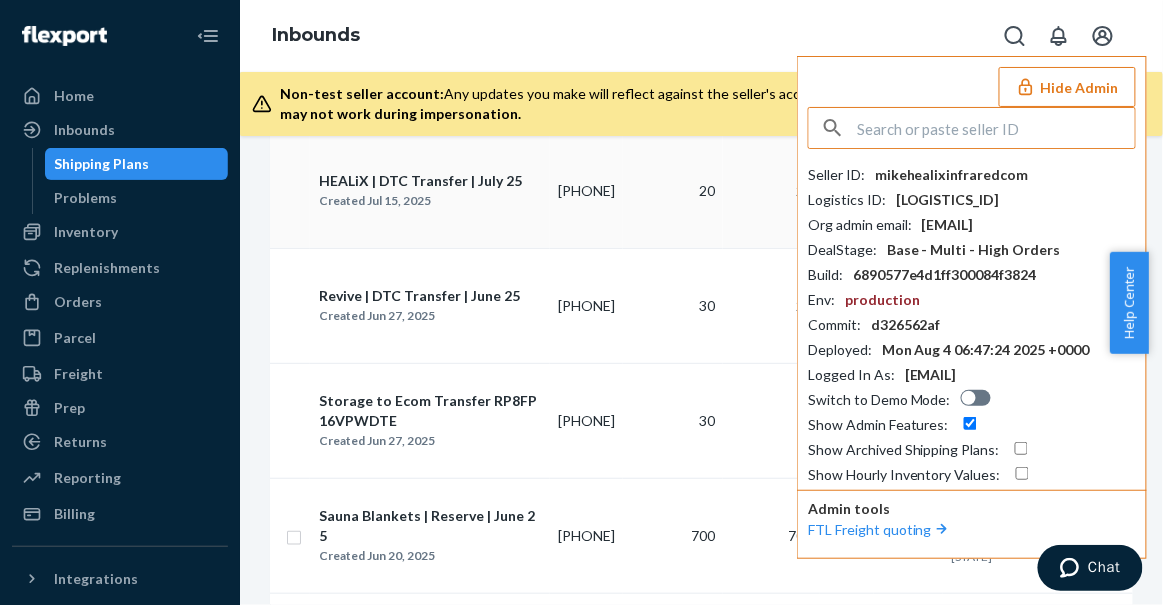 scroll, scrollTop: 545, scrollLeft: 0, axis: vertical 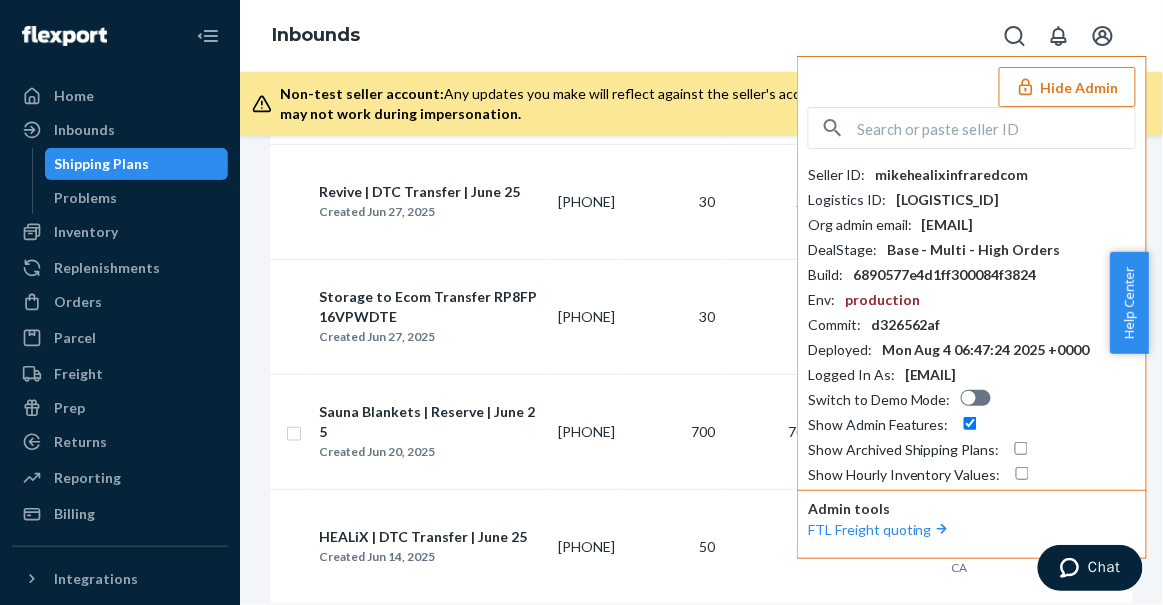 click on "Hide Admin Seller ID :  mikehealixinfraredcom Logistics ID :  01H82BK4C3MFJF2KTA04PHHJ5Z Org admin email :  bookkeeper@fincent.com DealStage :  Base - Multi - High Orders Build :  6890577e4d1ff300084f3824 Env :  production Commit :  d326562af Deployed :  Mon Aug 4 06:47:24 2025 +0000
Logged In As :  c-lpowdrill@flexport.com Switch to Demo Mode :  Show Admin Features :  Show Archived Shipping Plans :  Show Hourly Inventory Values :  Admin tools FTL Freight quoting" at bounding box center (972, 307) 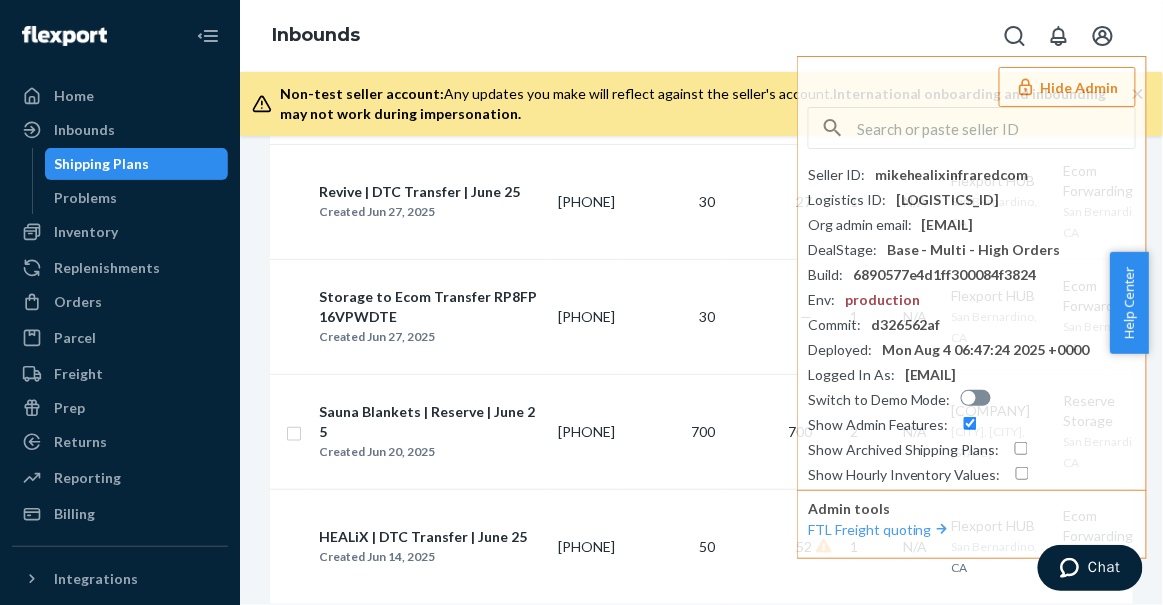 click on "Inbounds Hide Admin Seller ID :  mikehealixinfraredcom Logistics ID :  01H82BK4C3MFJF2KTA04PHHJ5Z Org admin email :  bookkeeper@fincent.com DealStage :  Base - Multi - High Orders Build :  6890577e4d1ff300084f3824 Env :  production Commit :  d326562af Deployed :  Mon Aug 4 06:47:24 2025 +0000
Logged In As :  c-lpowdrill@flexport.com Switch to Demo Mode :  Show Admin Features :  Show Archived Shipping Plans :  Show Hourly Inventory Values :  Admin tools FTL Freight quoting" at bounding box center (701, 36) 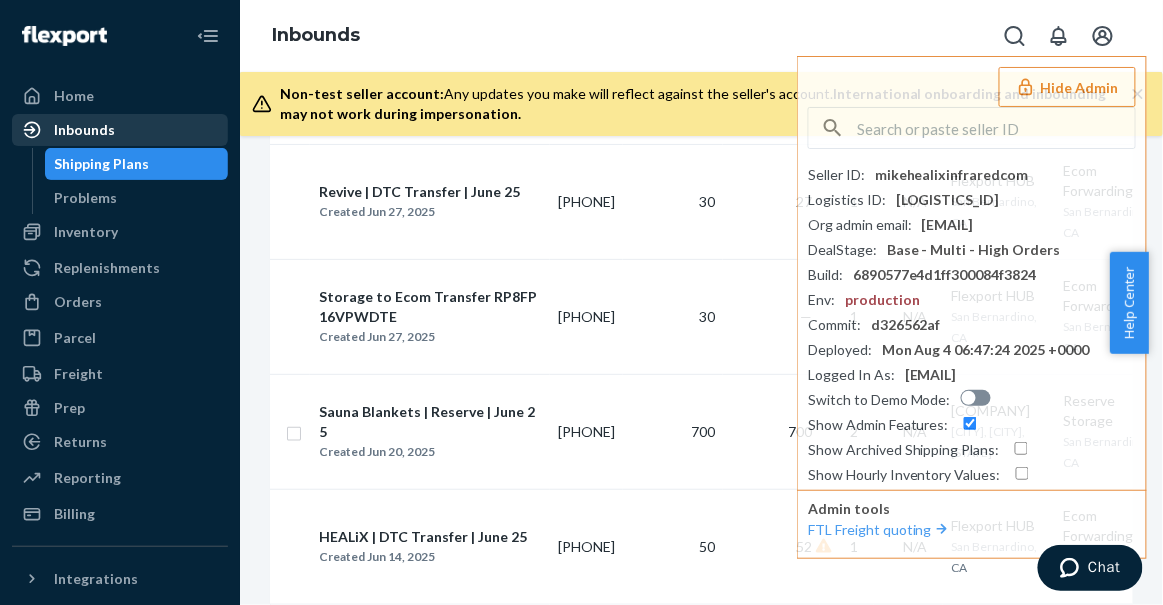 click on "Inbounds" at bounding box center (84, 130) 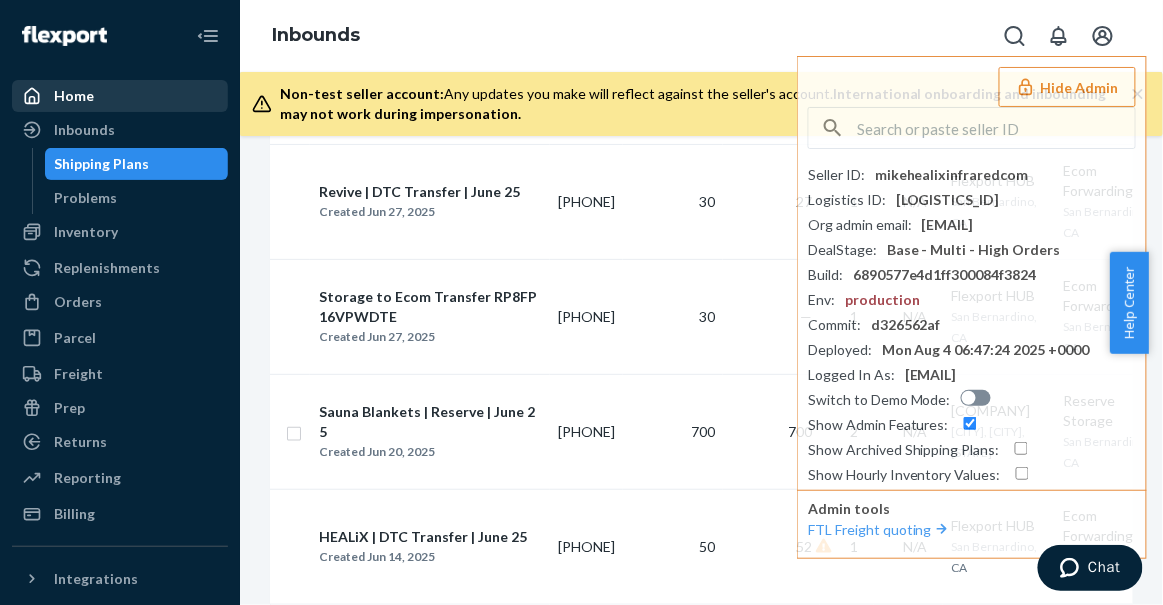click on "Home" at bounding box center [120, 96] 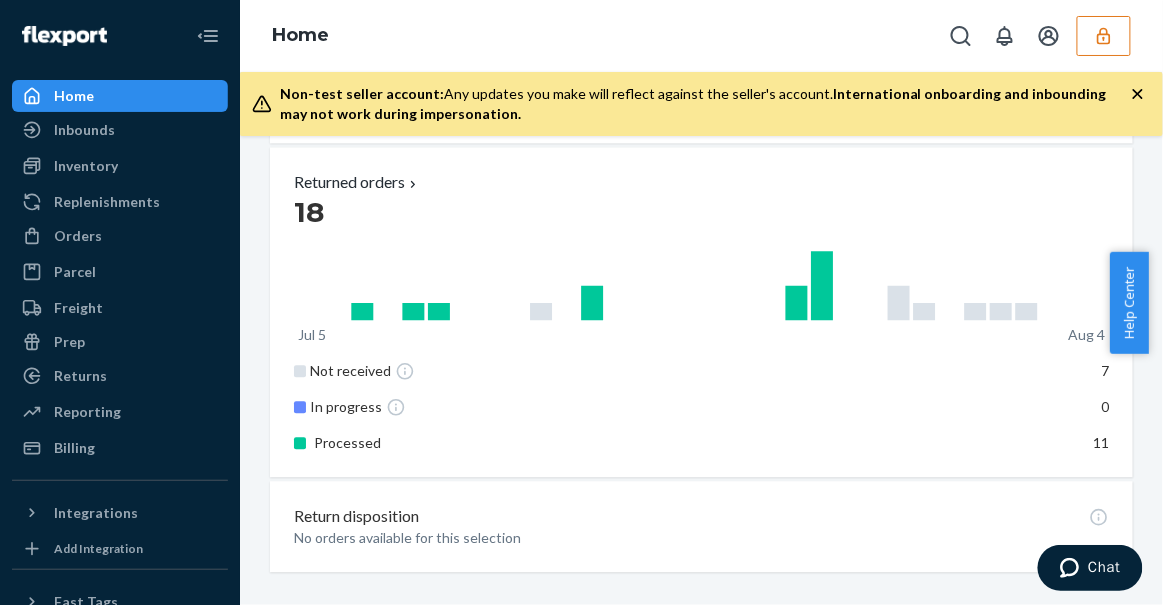scroll, scrollTop: 2911, scrollLeft: 0, axis: vertical 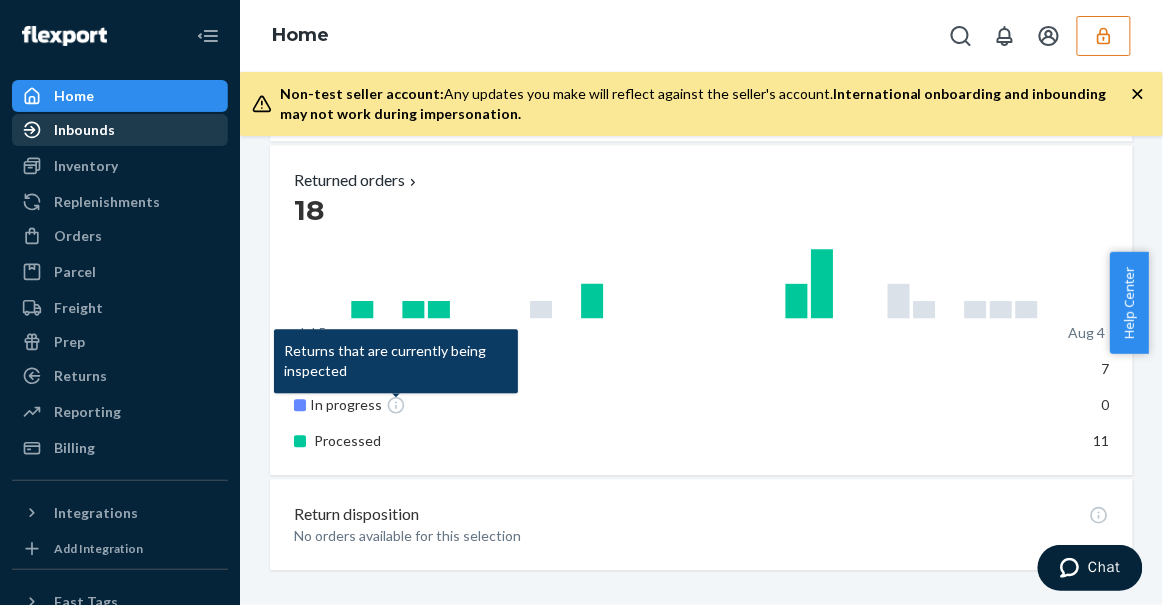 click on "Inbounds" at bounding box center (84, 130) 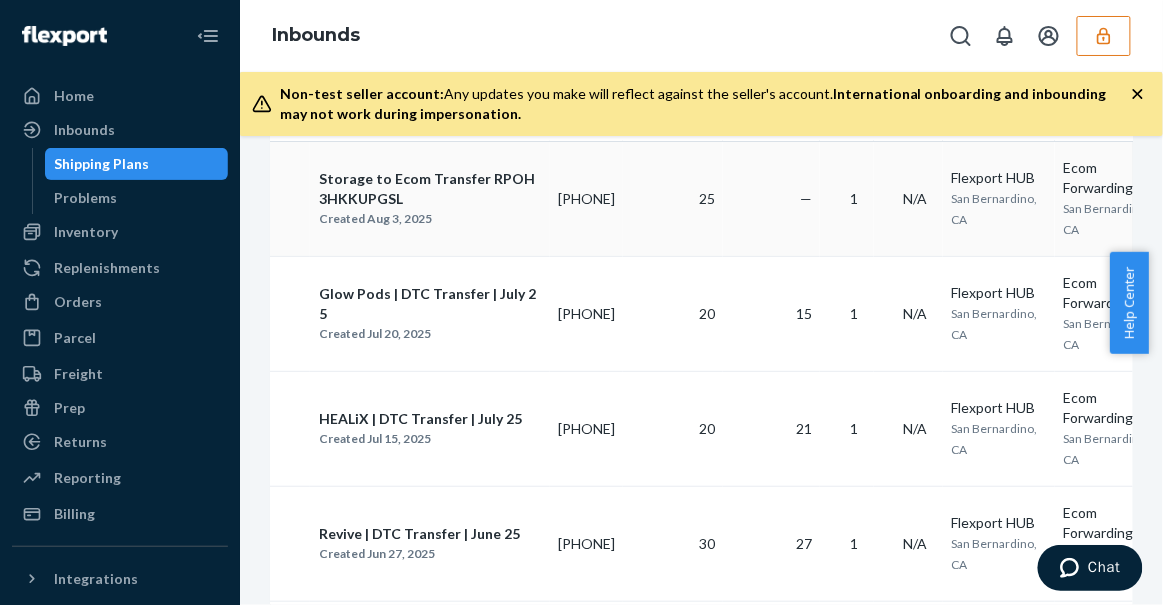 scroll, scrollTop: 0, scrollLeft: 0, axis: both 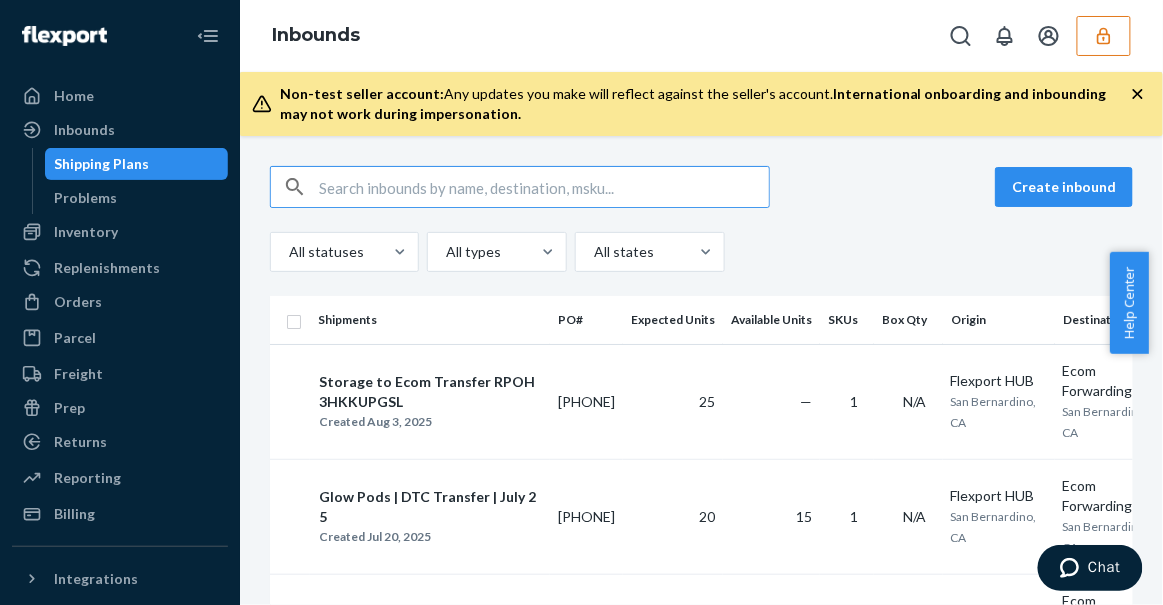 click at bounding box center [544, 187] 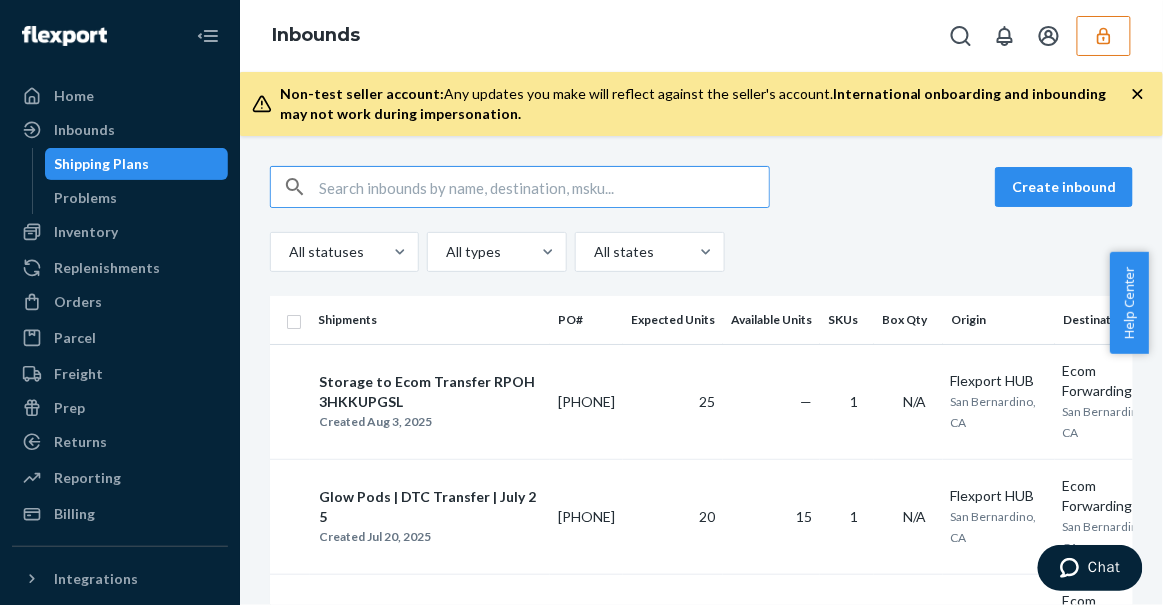 paste on "mikehealixinfraredcom" 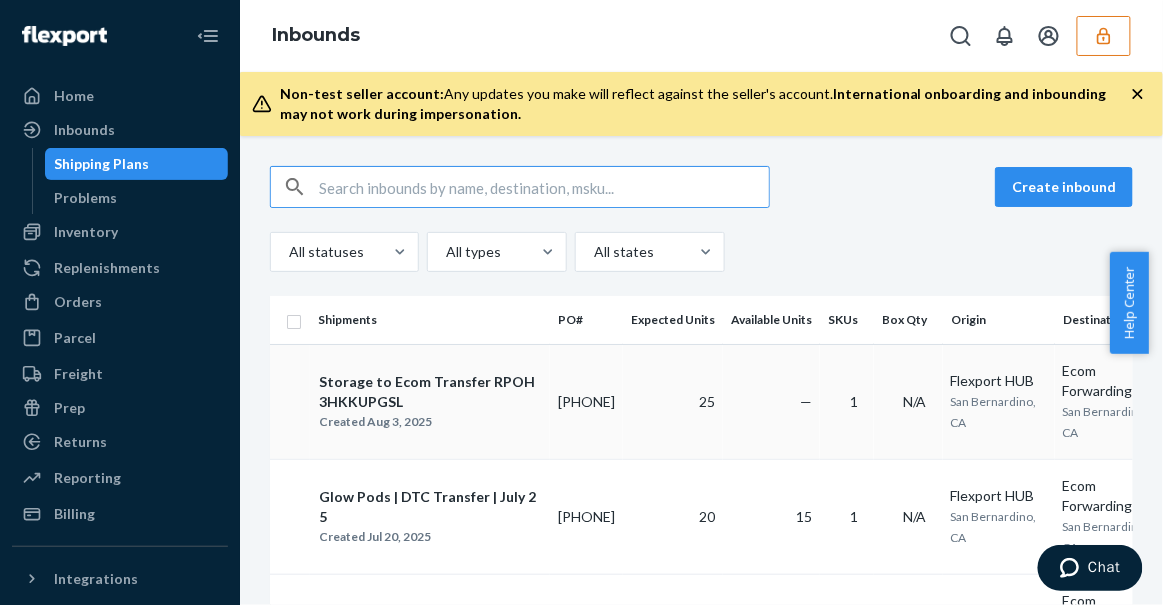 type on "mikehealixinfraredcom" 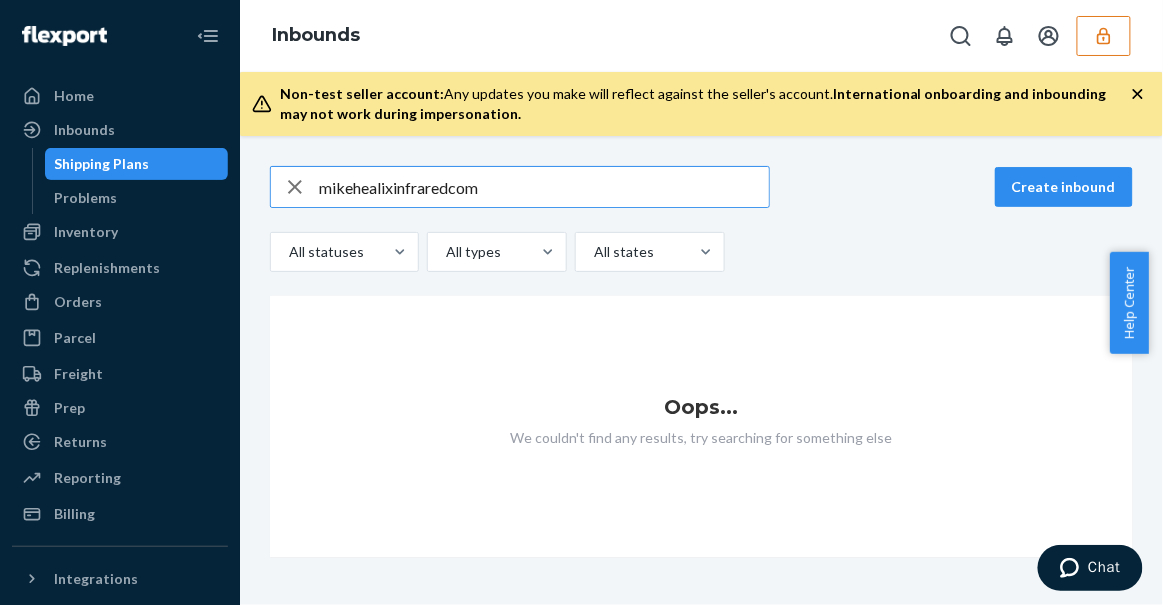 drag, startPoint x: 547, startPoint y: 195, endPoint x: 20, endPoint y: 212, distance: 527.2741 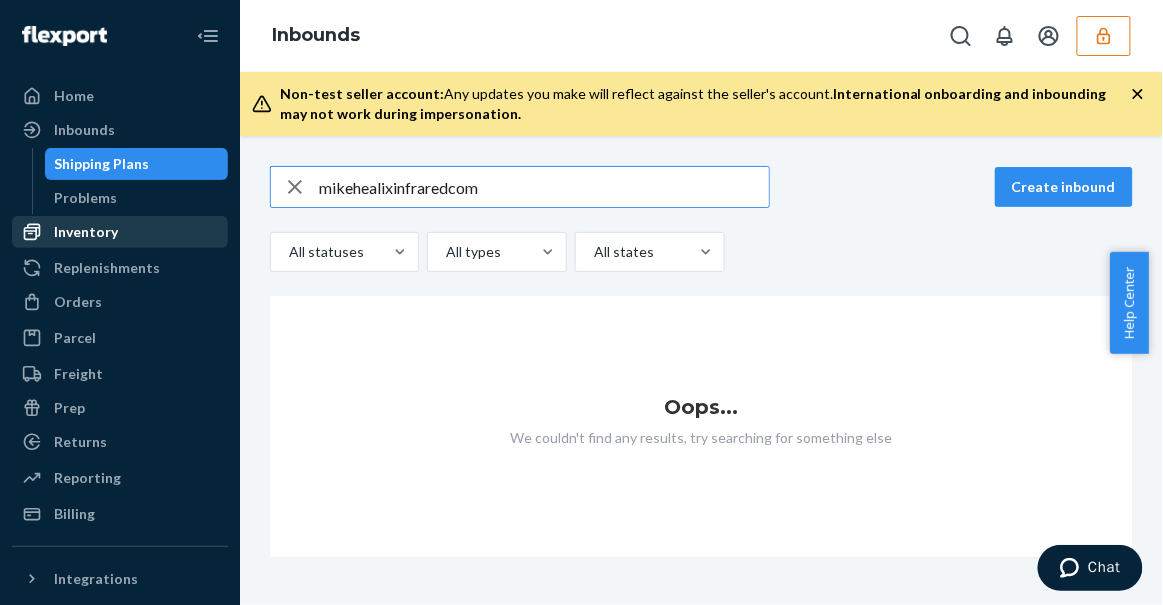 type 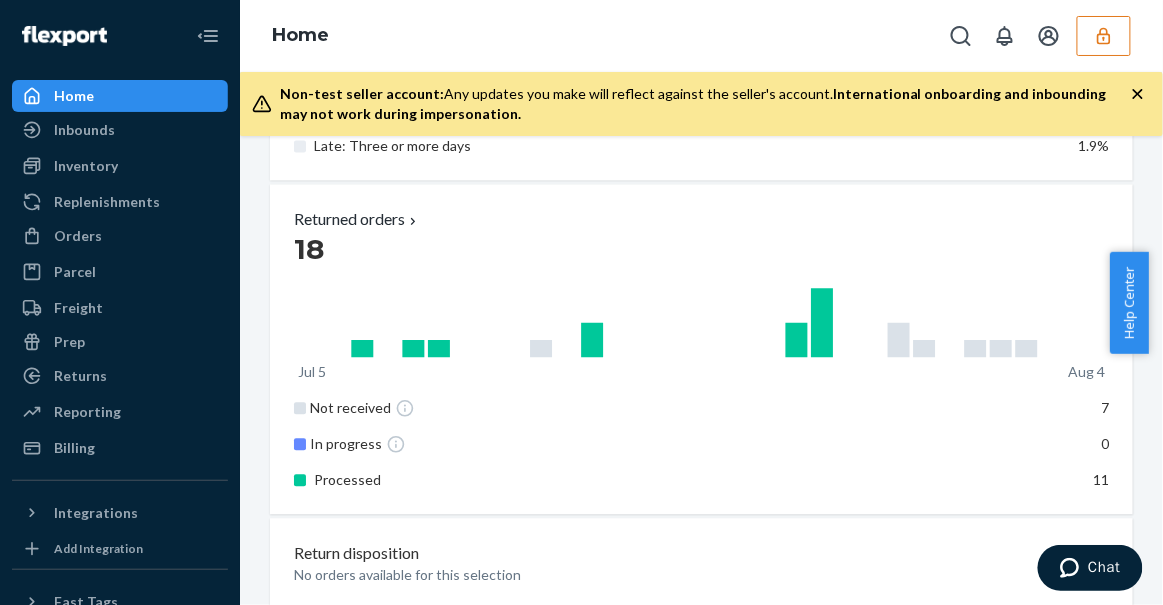 scroll, scrollTop: 2911, scrollLeft: 0, axis: vertical 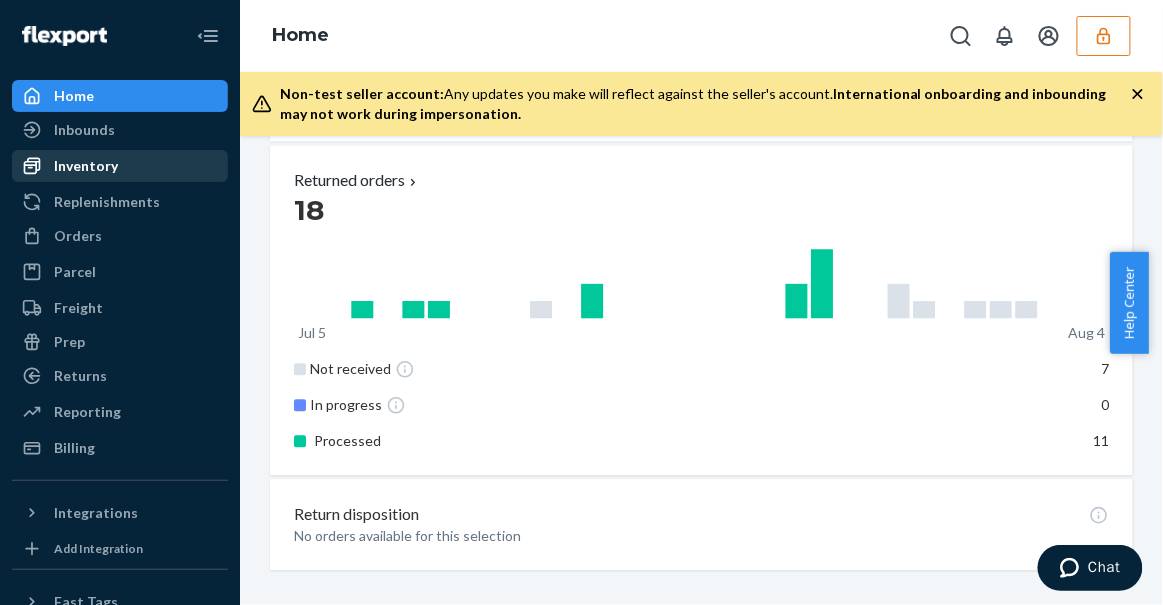 click on "Inventory" at bounding box center [120, 166] 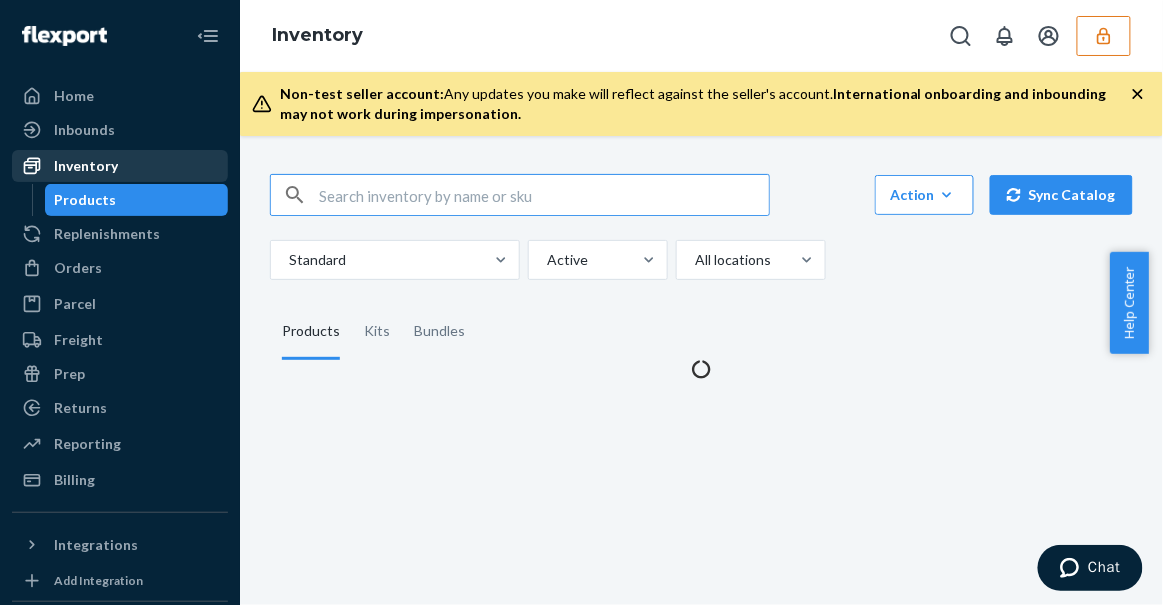 scroll, scrollTop: 0, scrollLeft: 0, axis: both 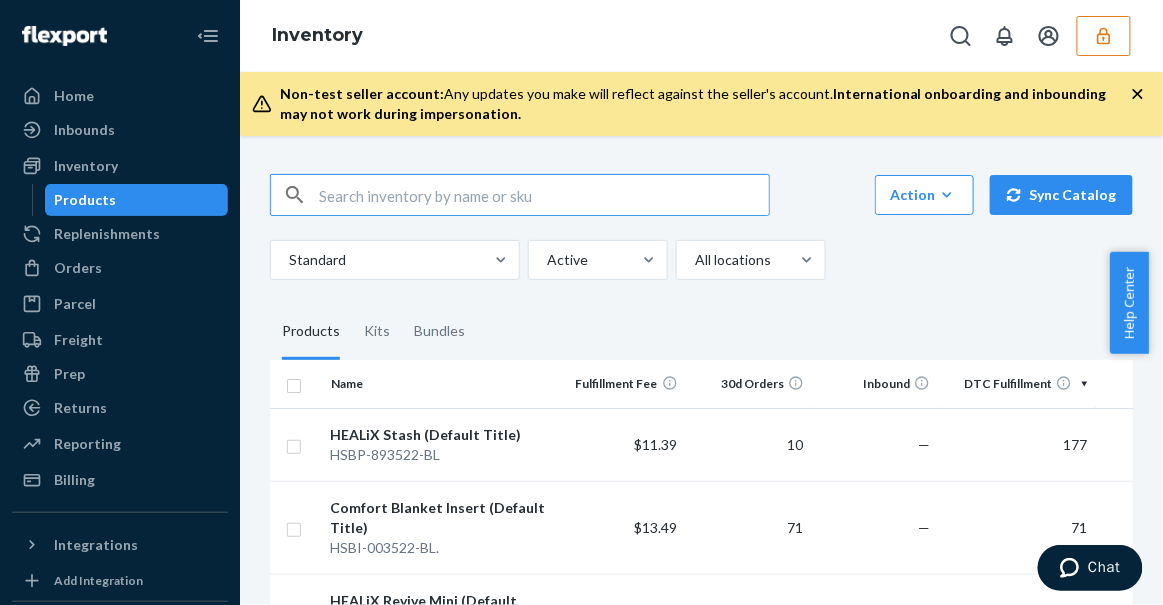 click at bounding box center (544, 195) 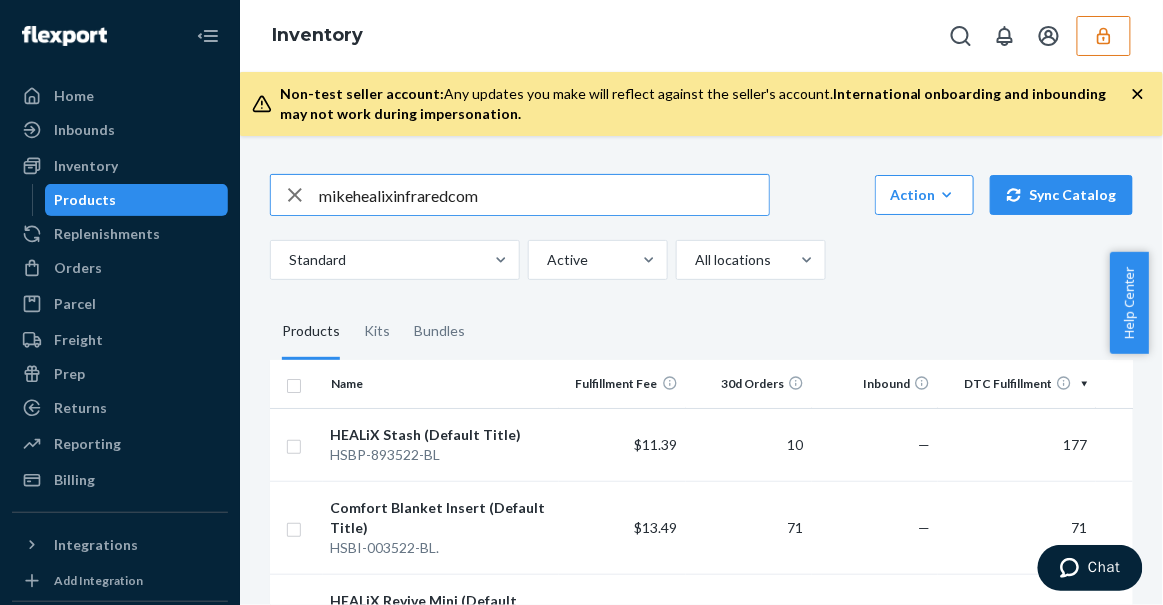 type on "mikehealixinfraredcom" 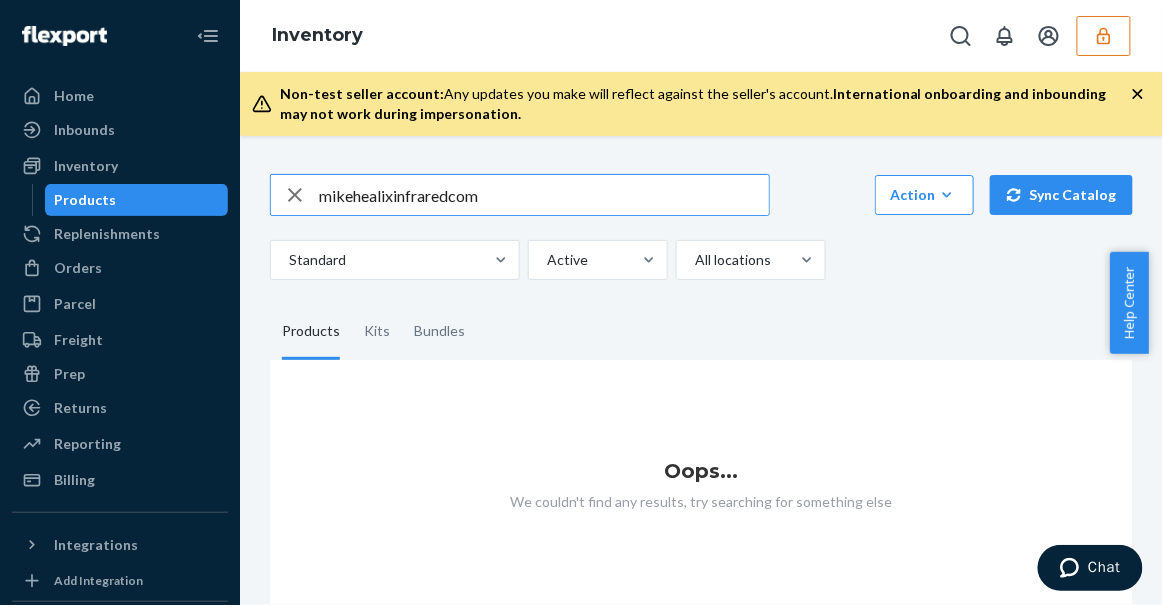 drag, startPoint x: 504, startPoint y: 188, endPoint x: 0, endPoint y: 193, distance: 504.0248 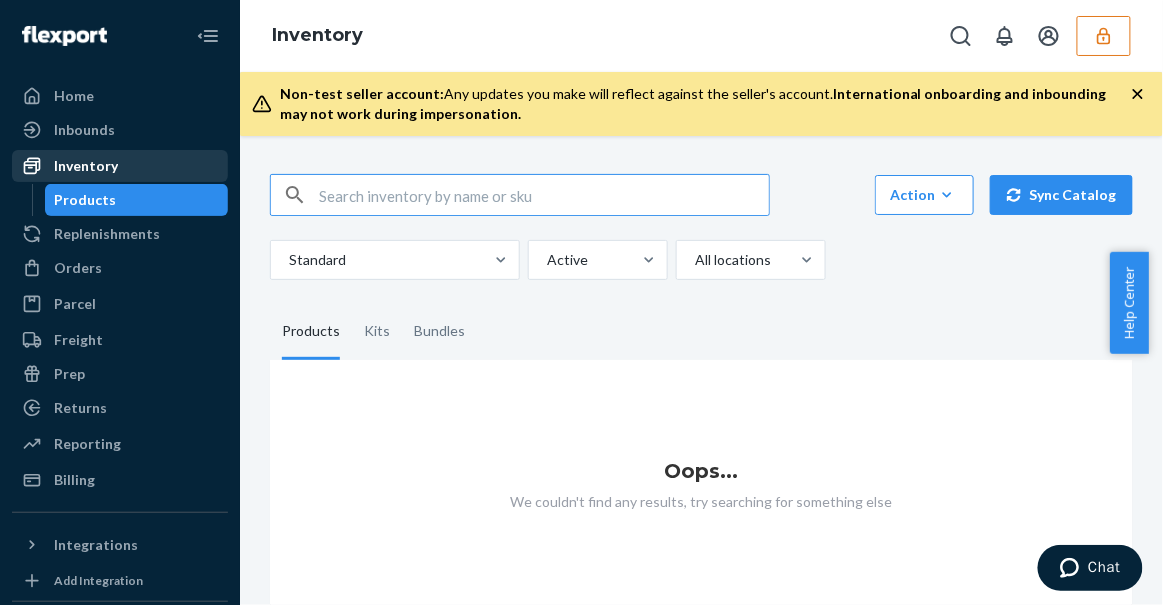 type 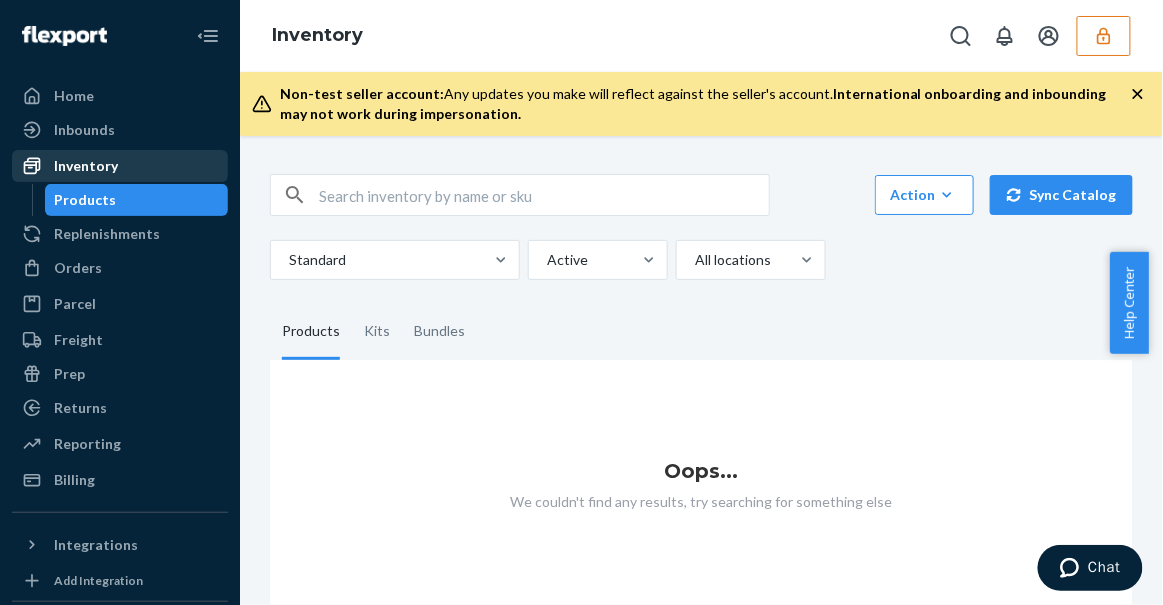 click on "Inventory" at bounding box center (120, 166) 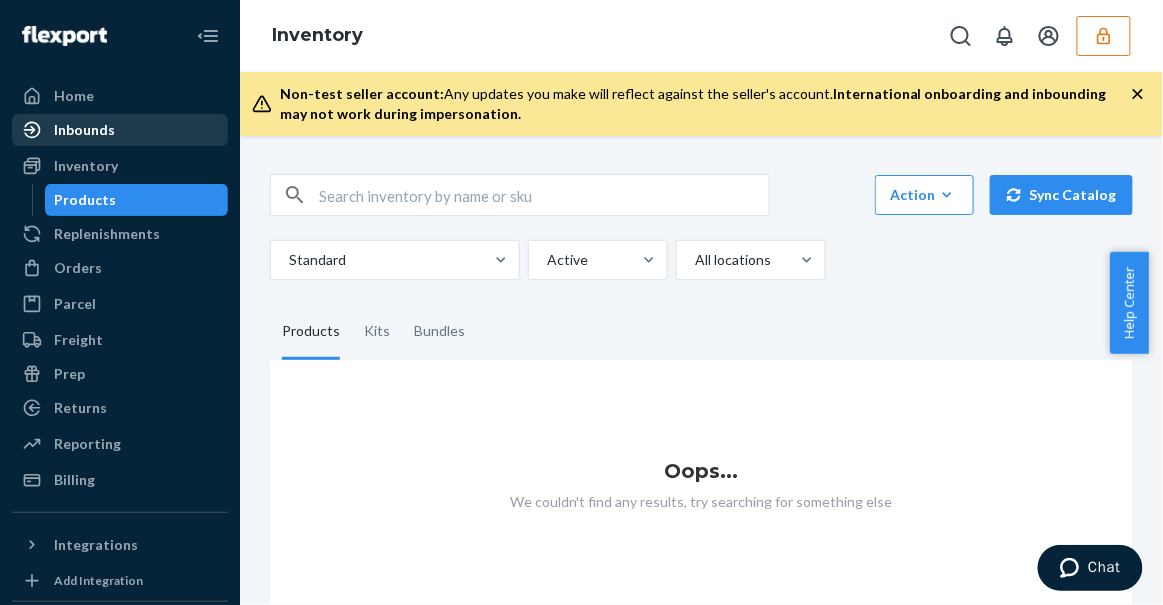 click on "Inbounds" at bounding box center [84, 130] 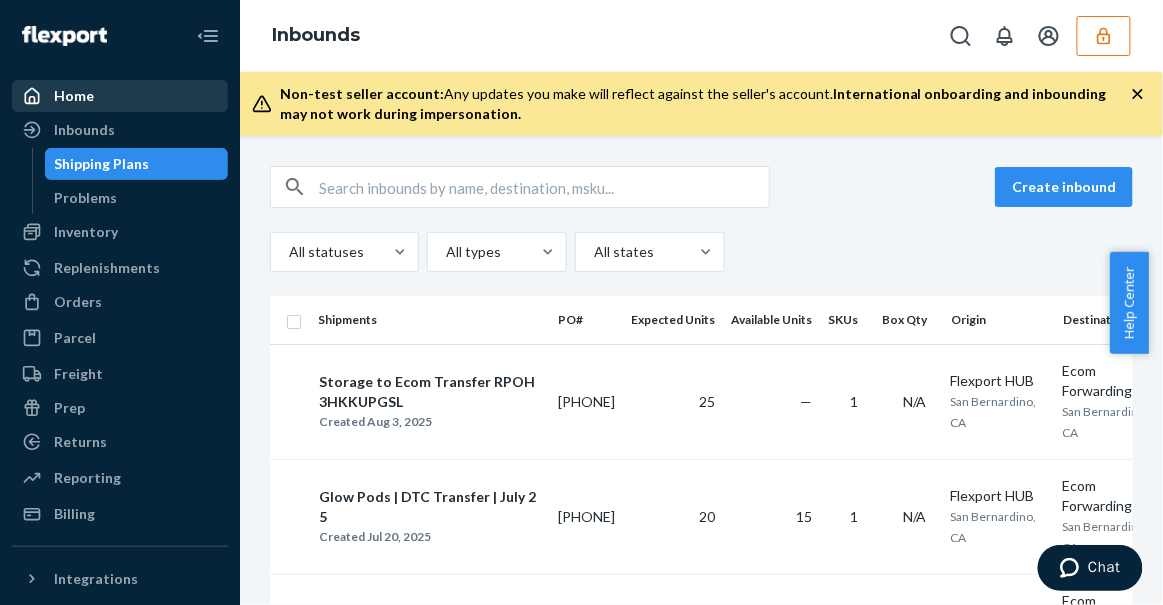 click on "Home" at bounding box center [74, 96] 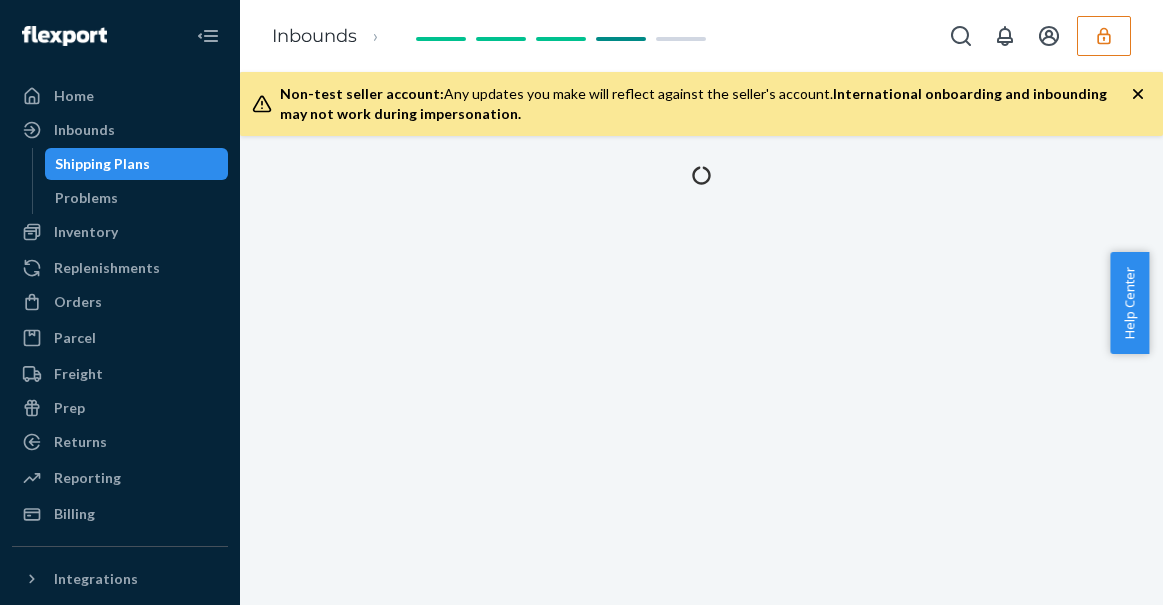 scroll, scrollTop: 0, scrollLeft: 0, axis: both 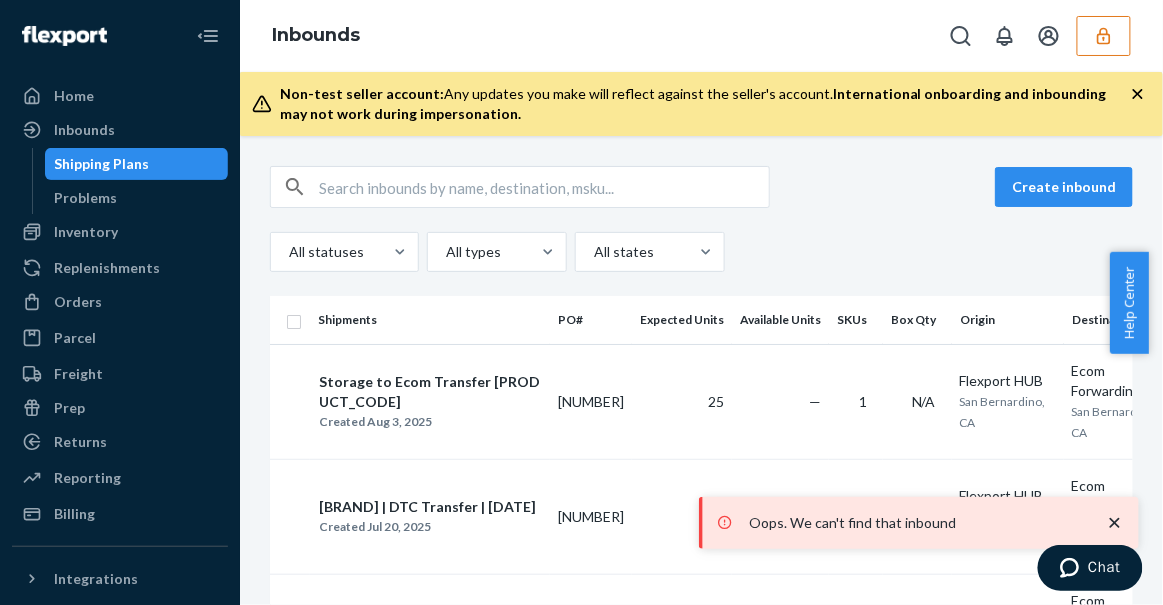 click at bounding box center [1104, 36] 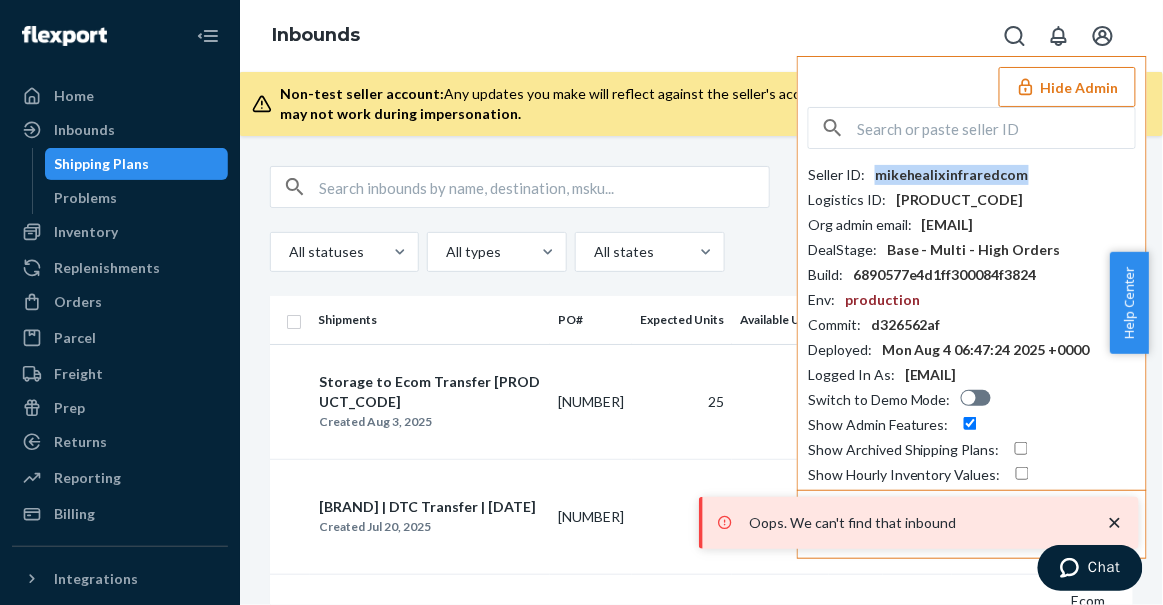 click on "mikehealixinfraredcom" at bounding box center (952, 175) 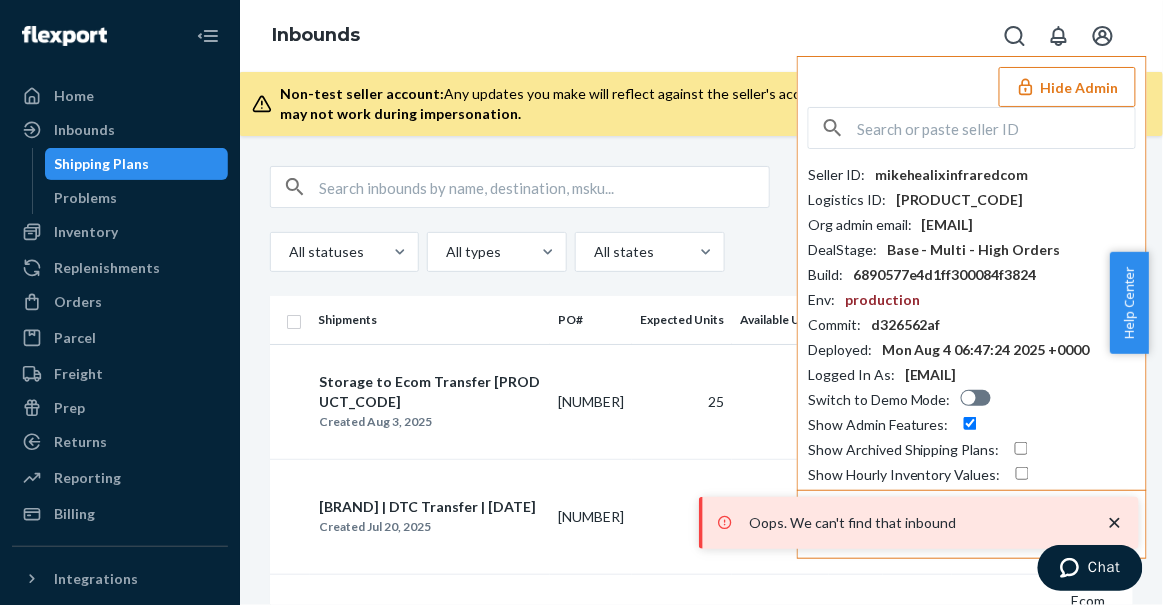 click at bounding box center (996, 128) 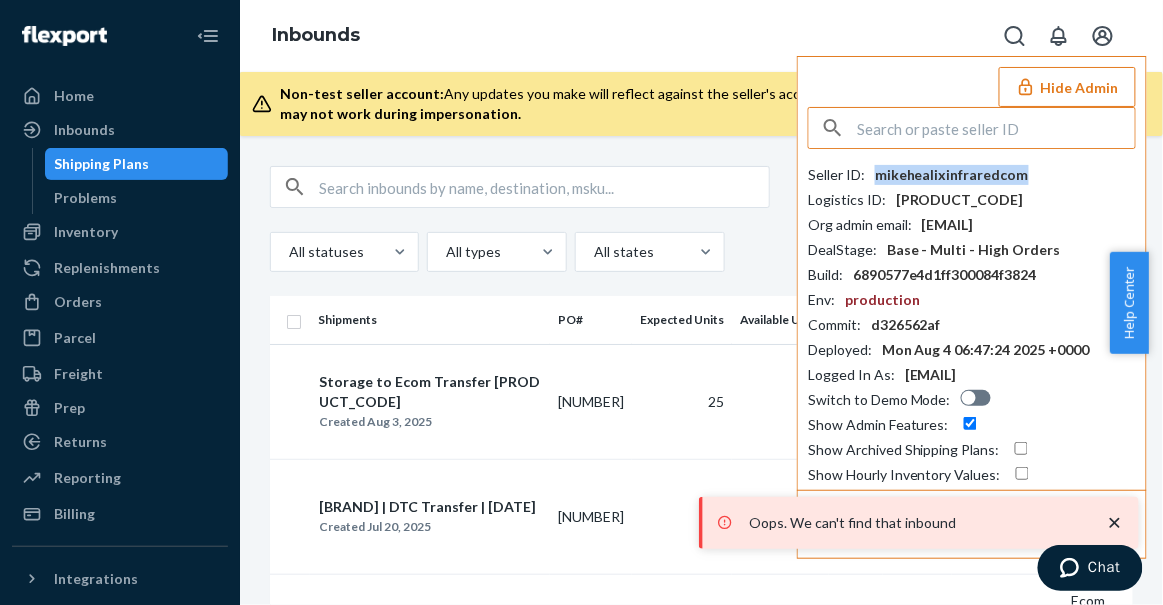 click on "mikehealixinfraredcom" at bounding box center [952, 175] 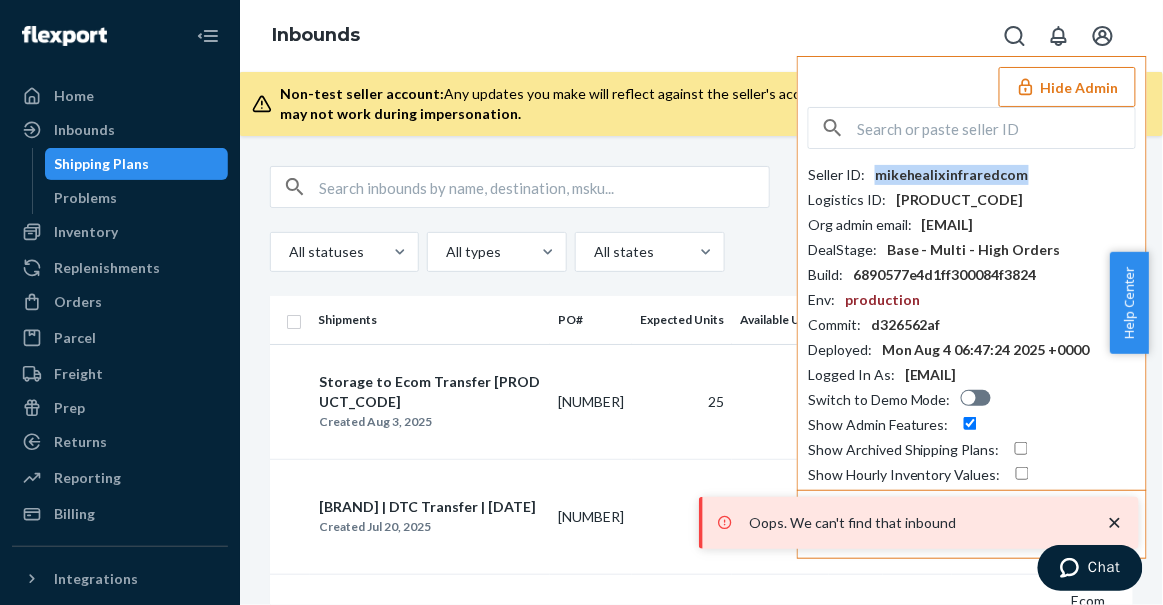 click on "mikehealixinfraredcom" at bounding box center (952, 175) 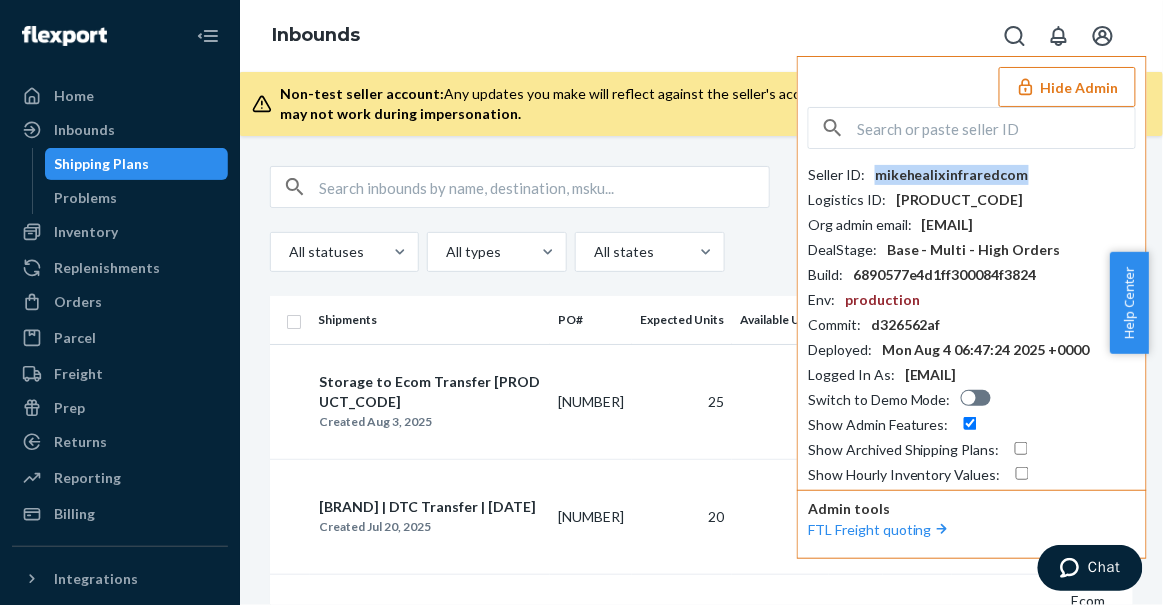 click on "mikehealixinfraredcom" at bounding box center (952, 175) 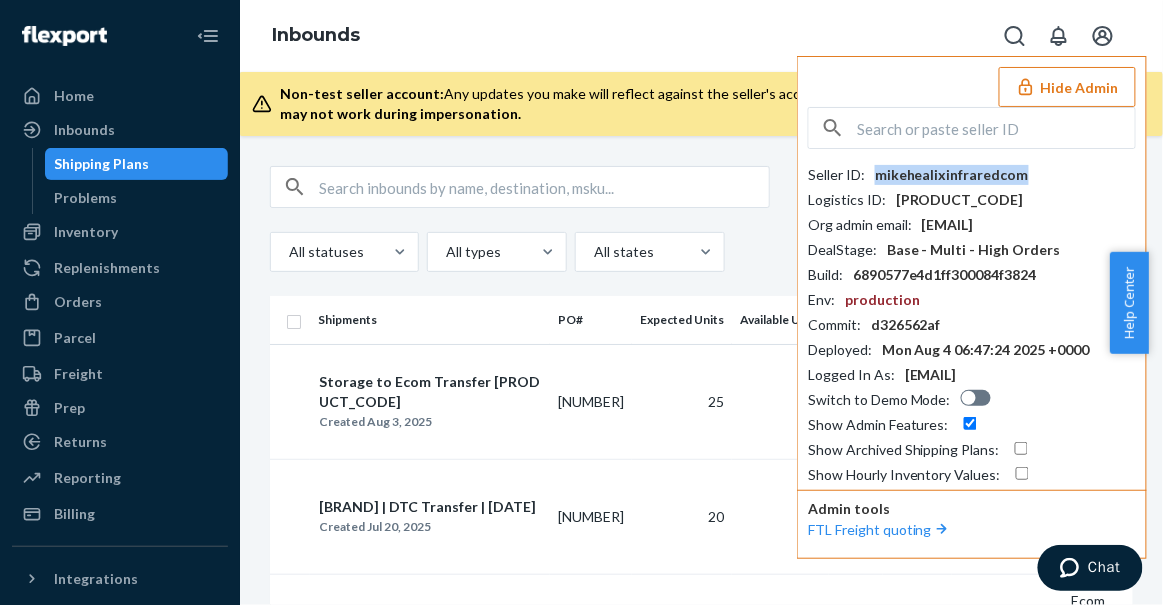 click on "mikehealixinfraredcom" at bounding box center (952, 175) 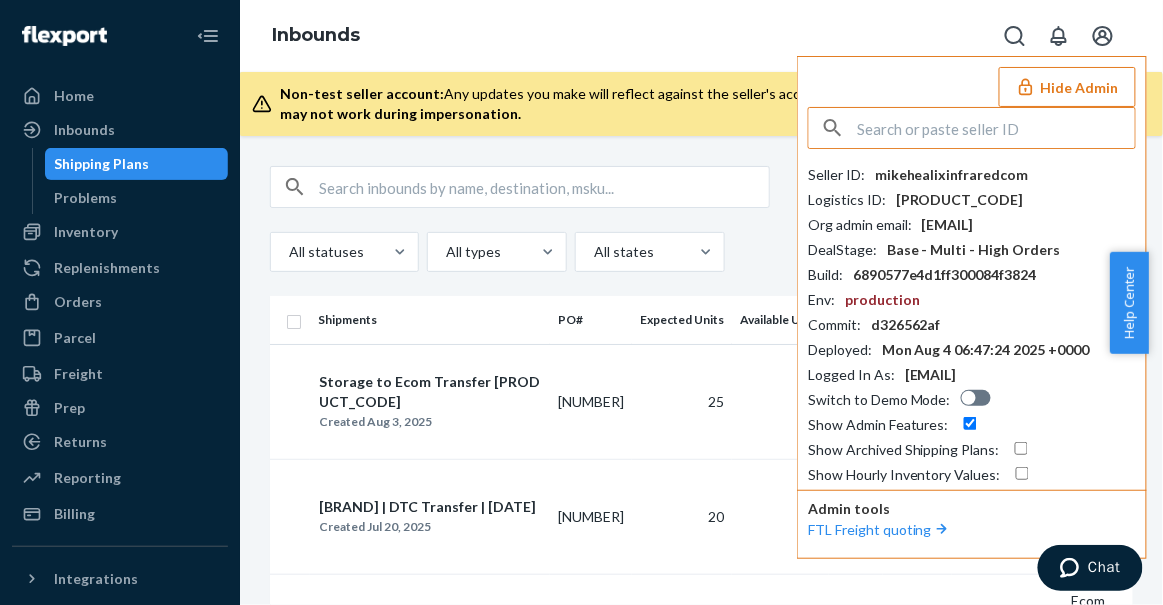 click at bounding box center [996, 128] 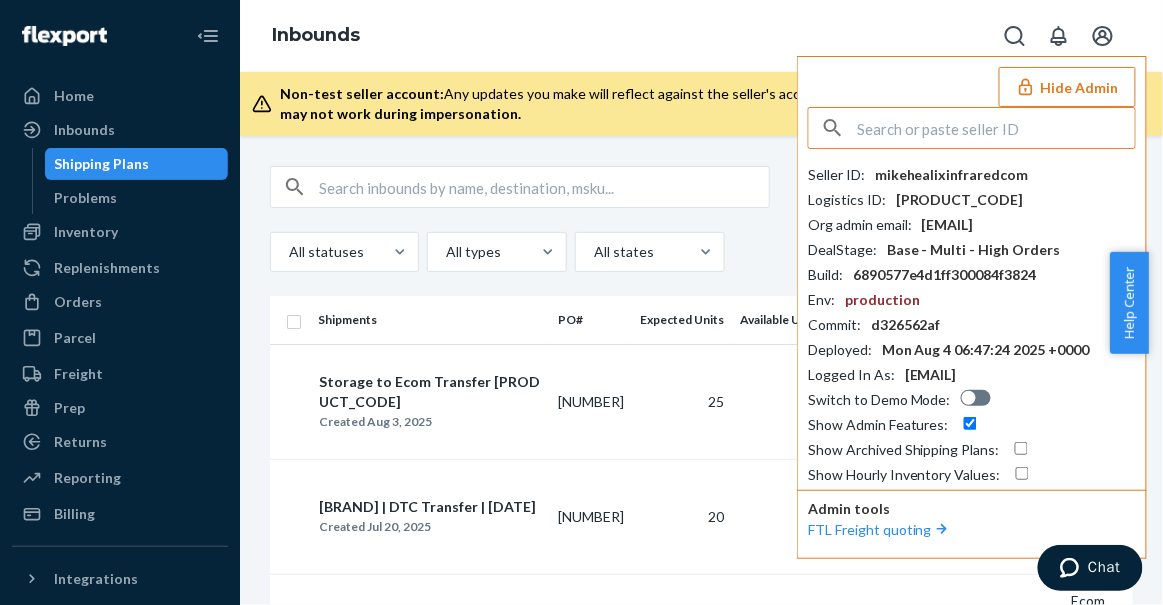paste on "mikehealixinfraredcom" 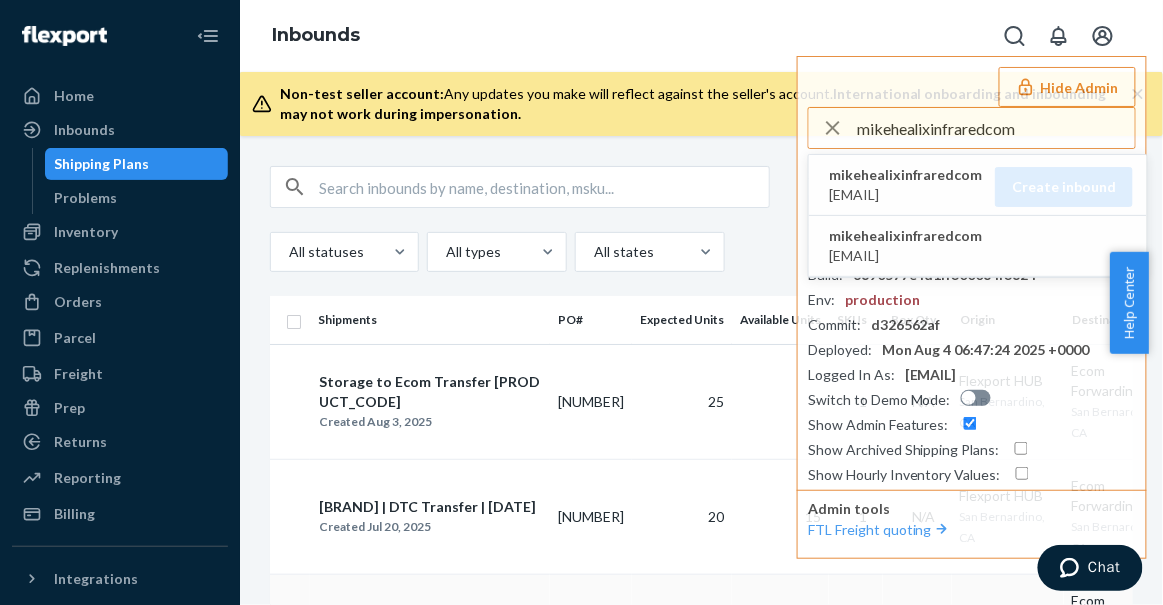 type on "mikehealixinfraredcom" 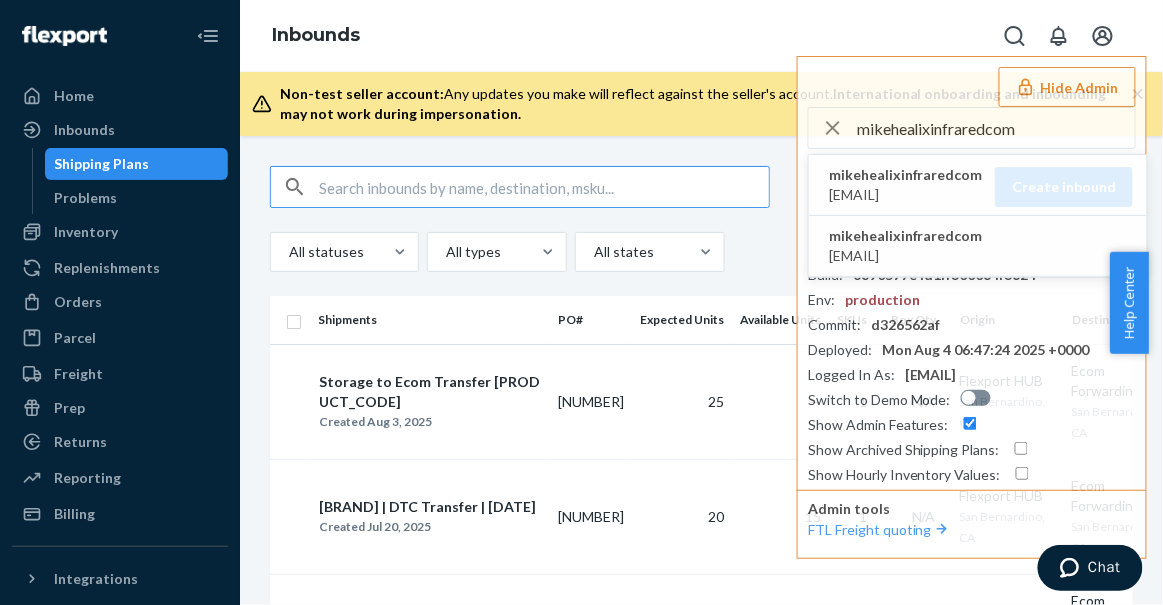 click at bounding box center (544, 187) 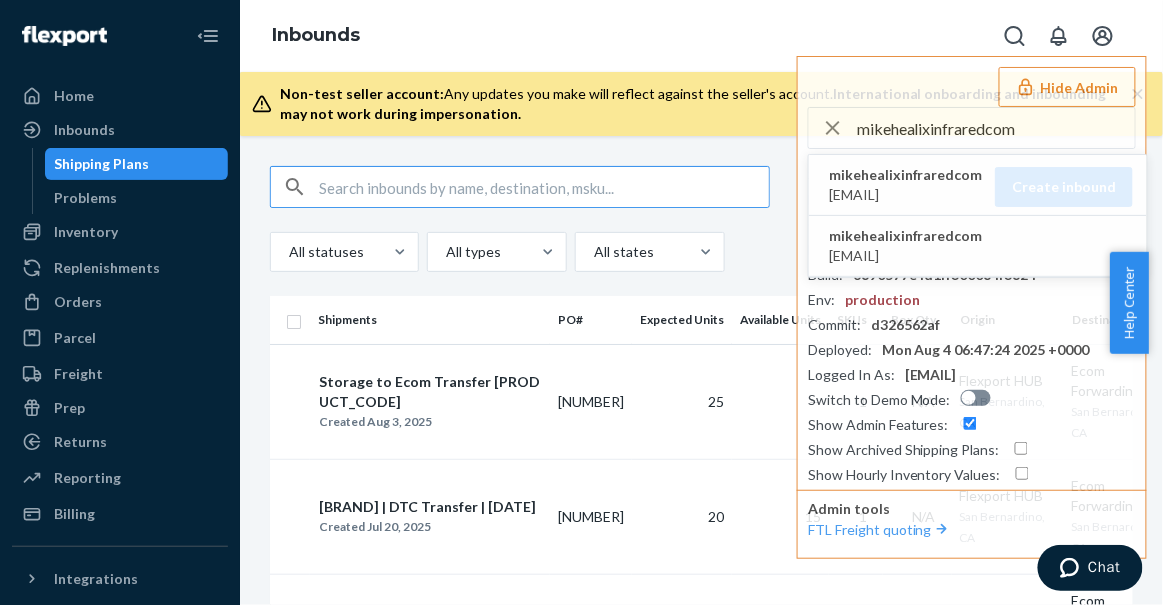 paste on "9789944" 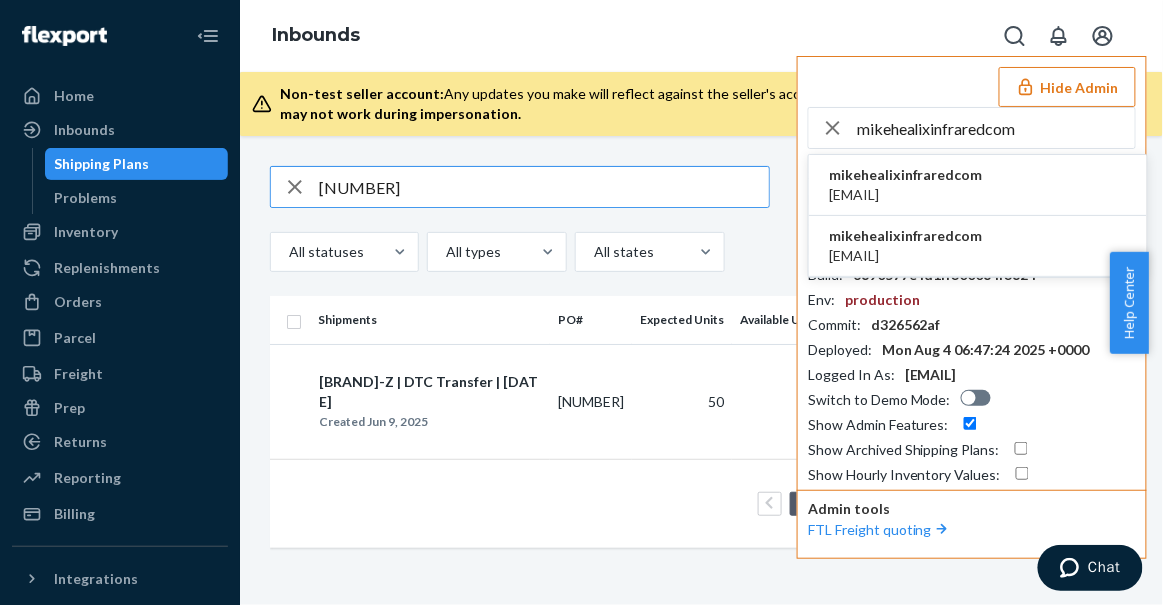 type on "9789944" 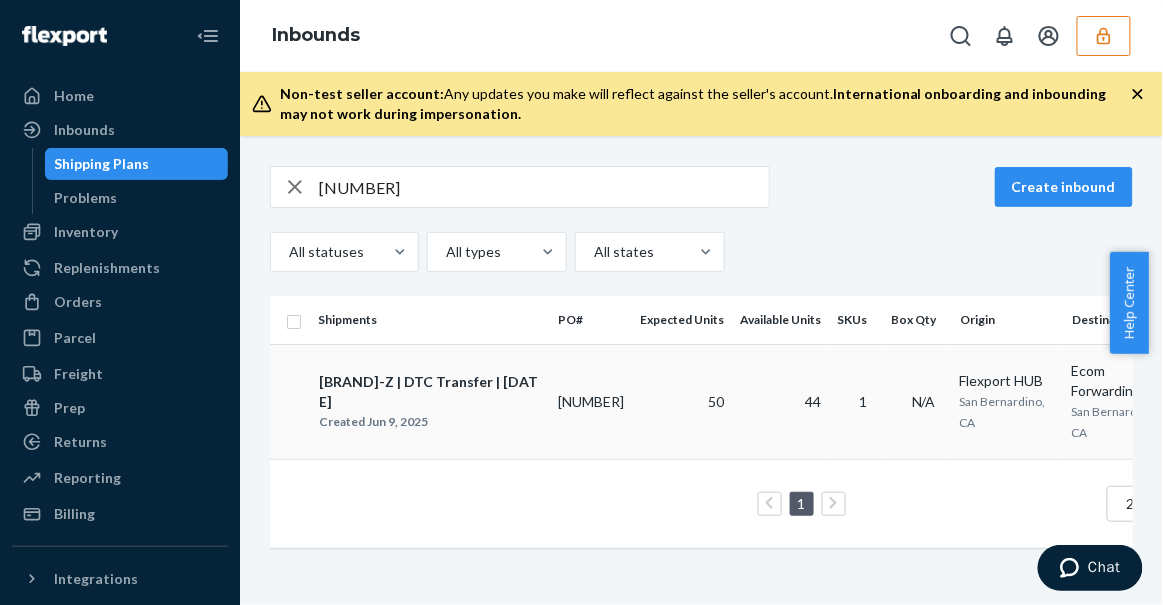 click on "HEALiX-Z | DTC Transfer | June 25" at bounding box center (430, 392) 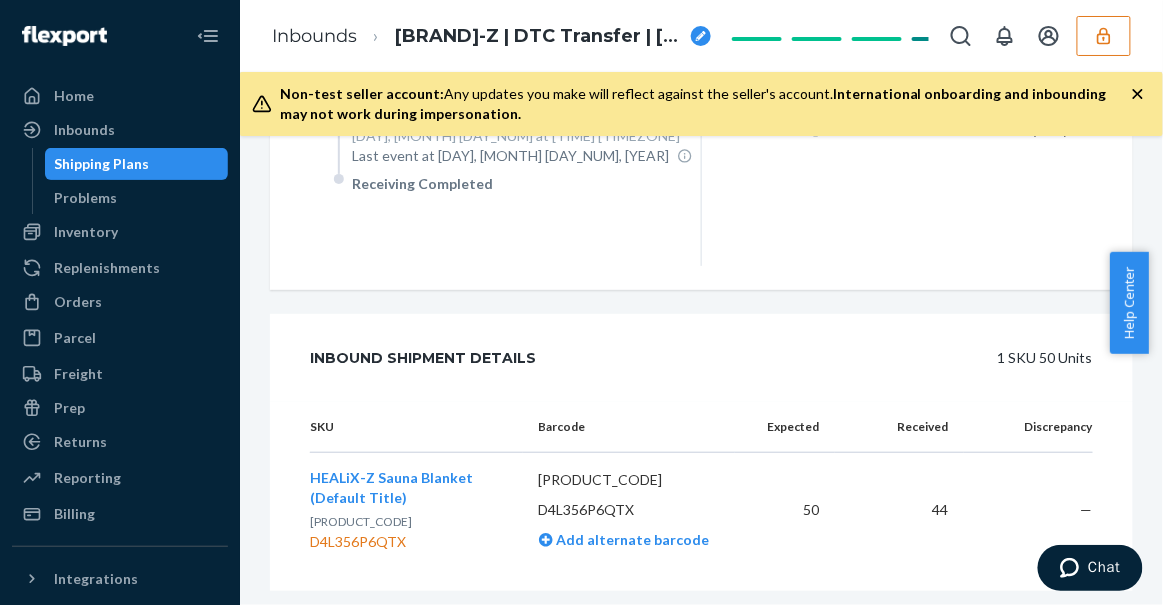 scroll, scrollTop: 707, scrollLeft: 0, axis: vertical 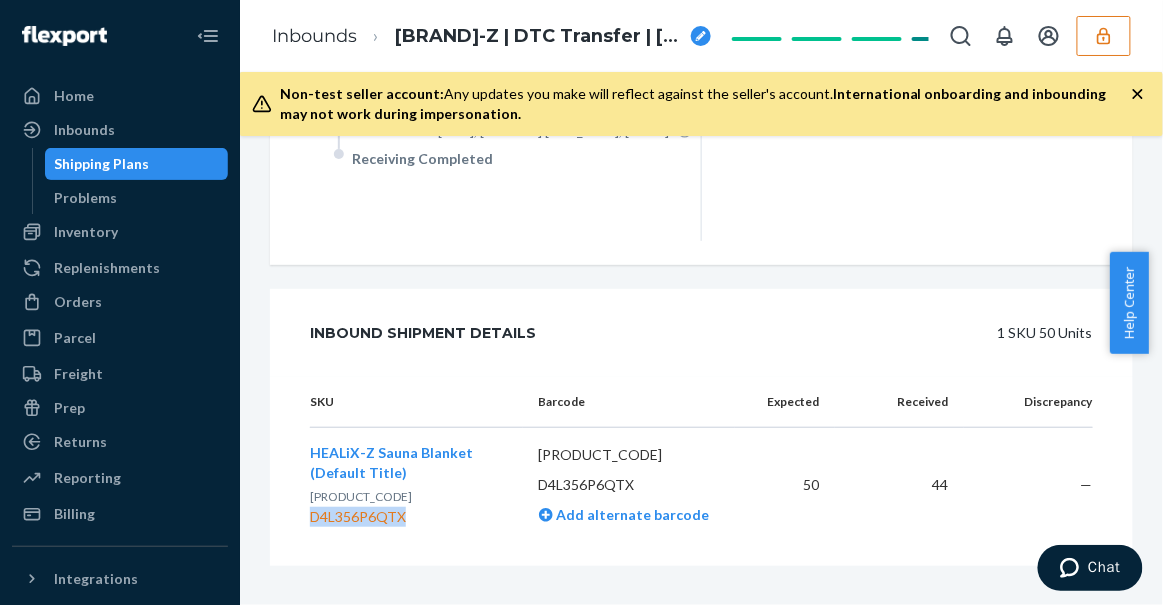 drag, startPoint x: 406, startPoint y: 493, endPoint x: 310, endPoint y: 498, distance: 96.13012 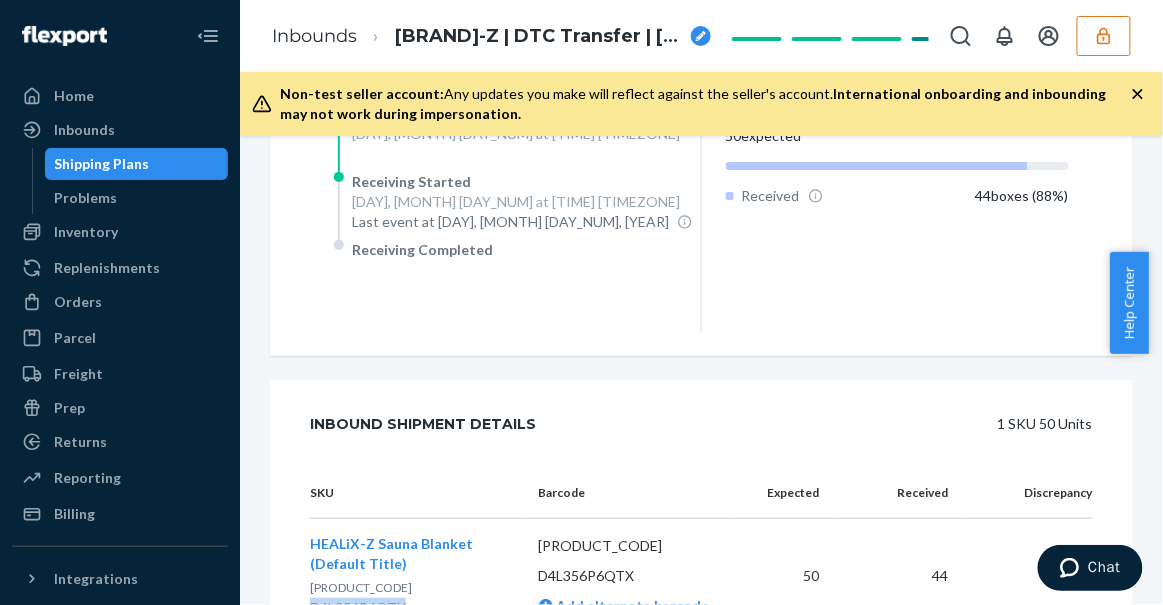 scroll, scrollTop: 707, scrollLeft: 0, axis: vertical 